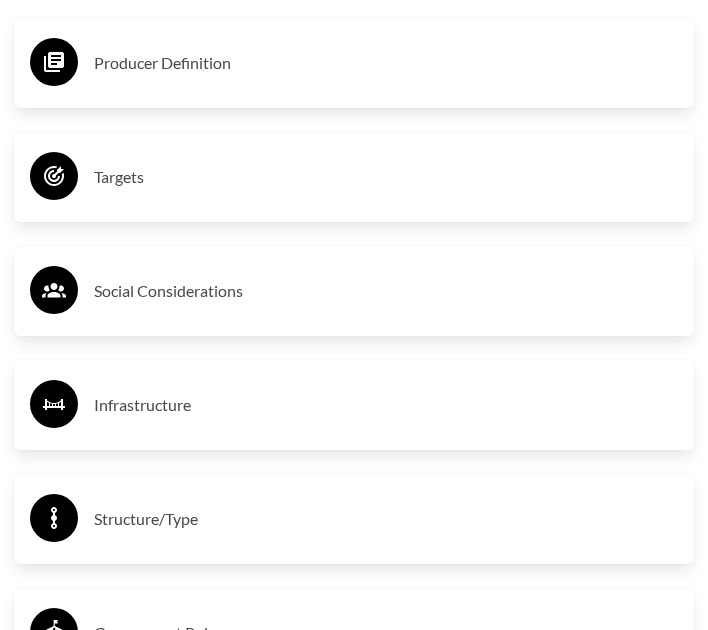 scroll, scrollTop: 5557, scrollLeft: 0, axis: vertical 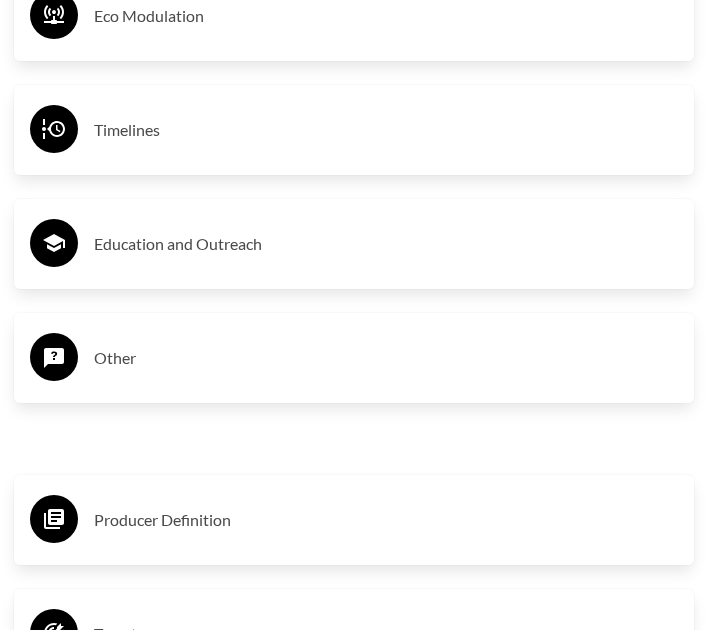 click on "Education and Outreach" at bounding box center [354, 244] 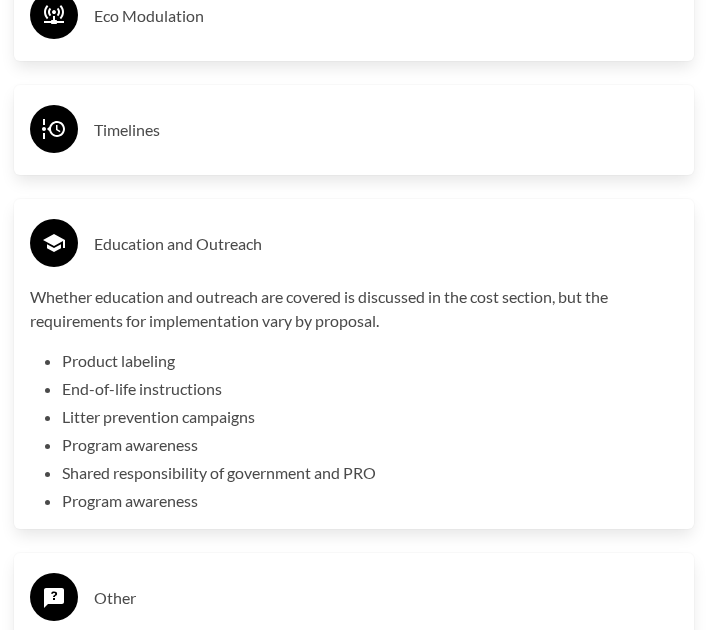 click on "Education and Outreach" at bounding box center [386, 244] 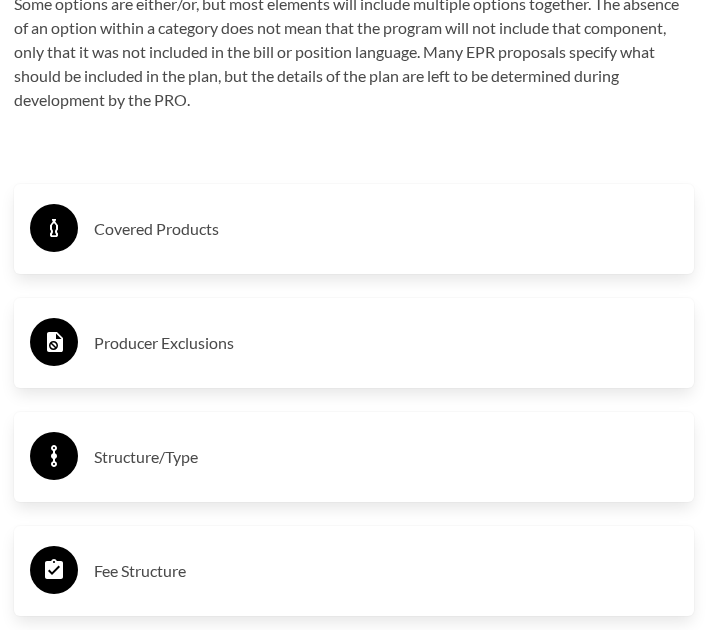 scroll, scrollTop: 4157, scrollLeft: 0, axis: vertical 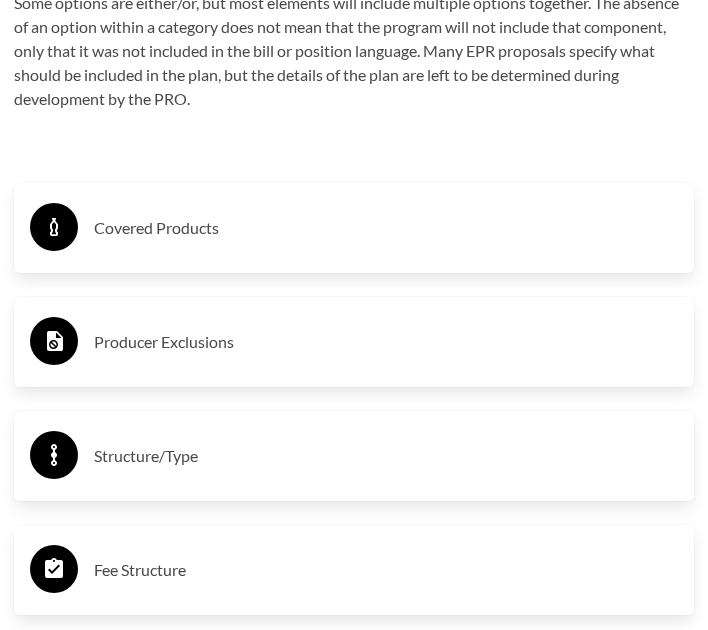 click on "Covered Products" at bounding box center (386, 228) 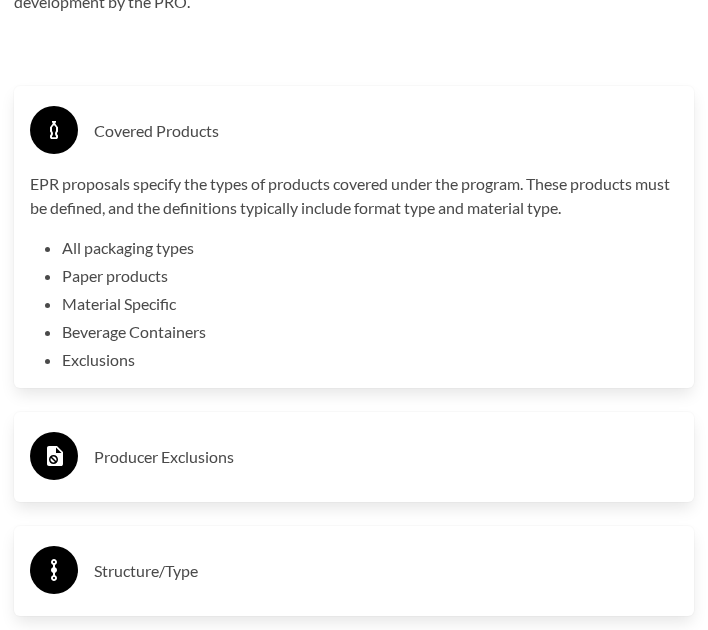 scroll, scrollTop: 4257, scrollLeft: 0, axis: vertical 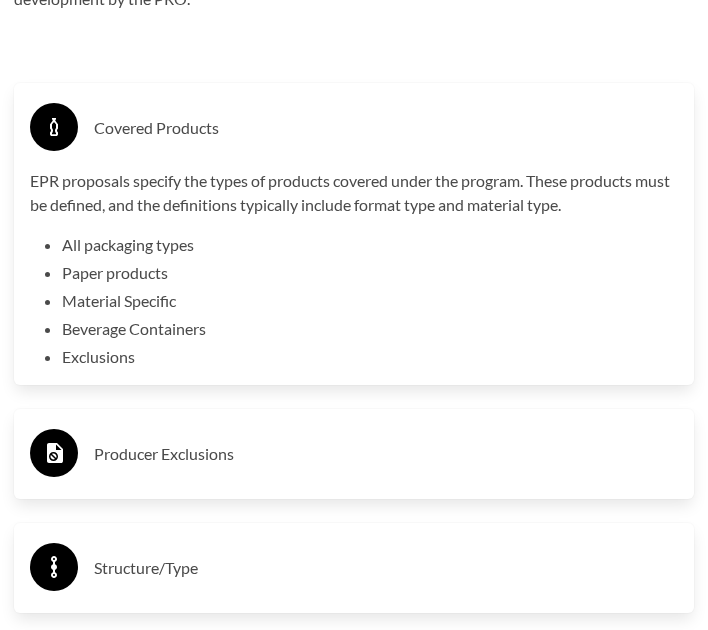 click on "Producer Exclusions" at bounding box center (386, 454) 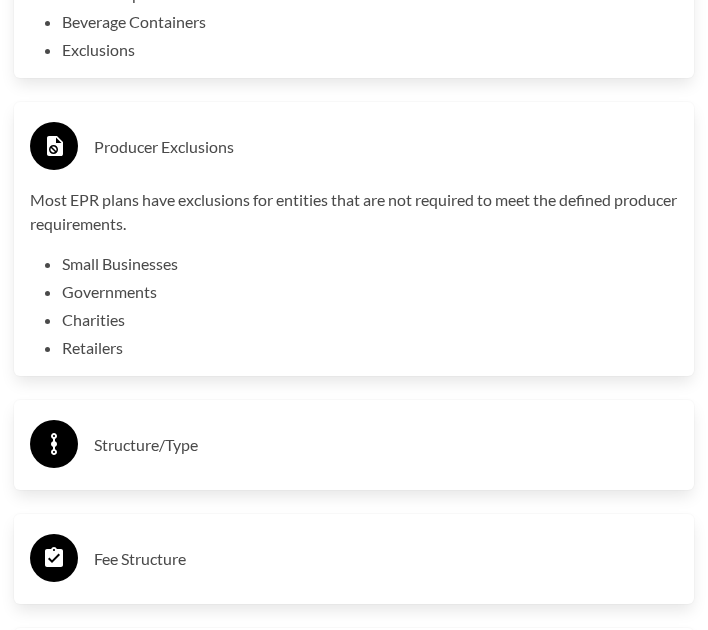 scroll, scrollTop: 4657, scrollLeft: 0, axis: vertical 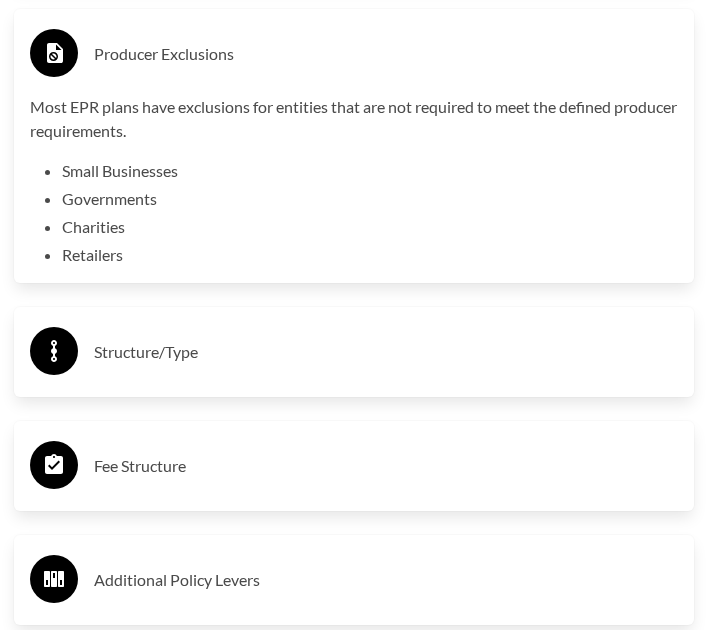 click on "Structure/Type" at bounding box center [386, 352] 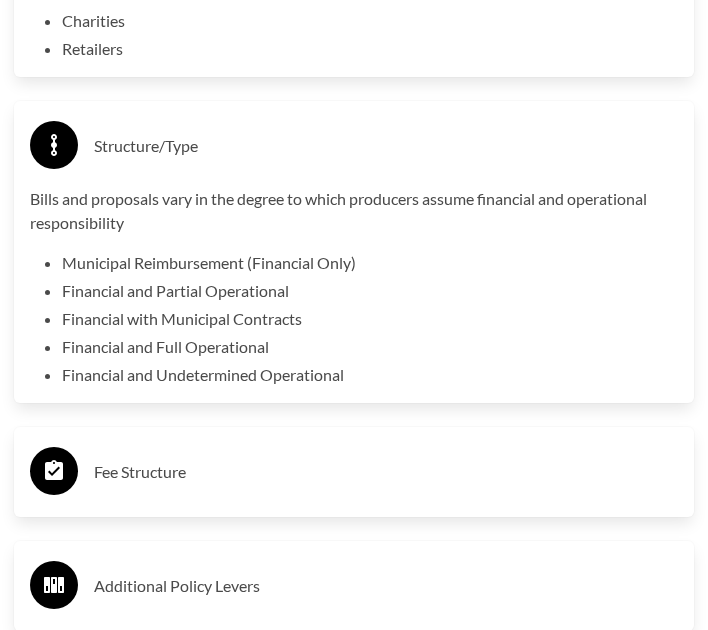 scroll, scrollTop: 5057, scrollLeft: 0, axis: vertical 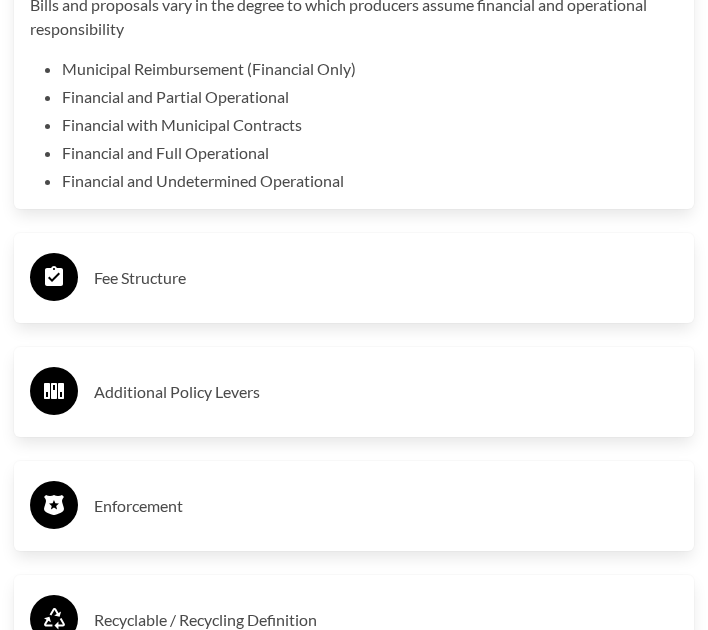 click on "Fee Structure" at bounding box center (354, 278) 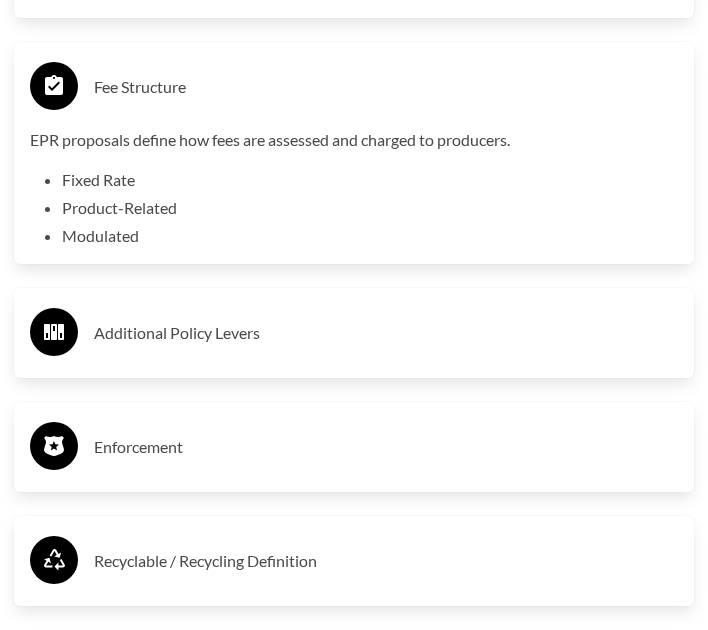 scroll, scrollTop: 5257, scrollLeft: 0, axis: vertical 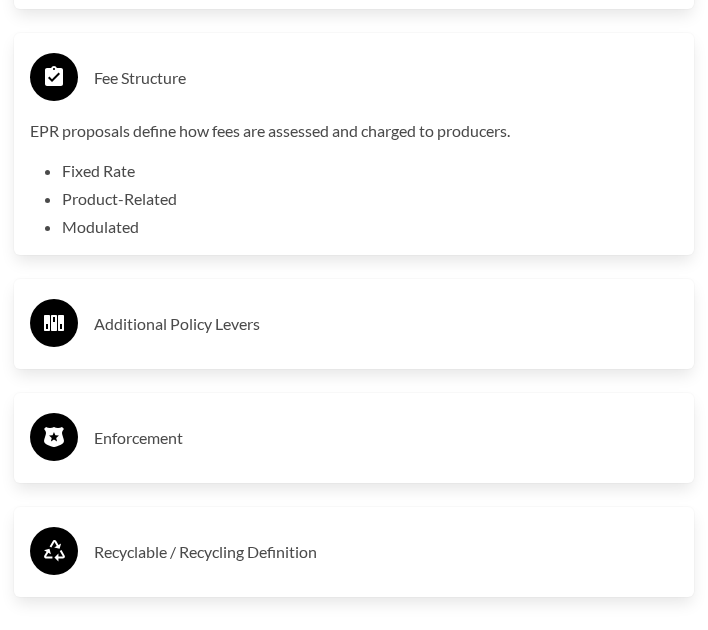 click on "Additional Policy Levers" at bounding box center (386, 324) 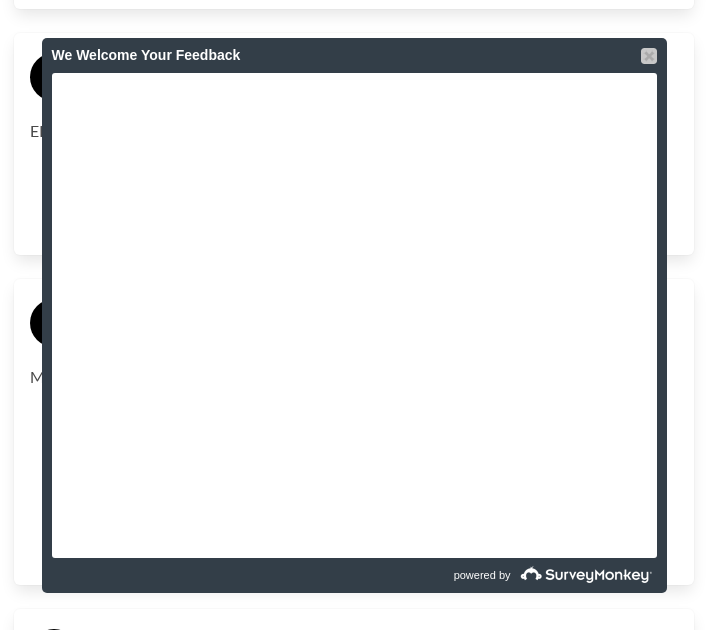 click at bounding box center [649, 56] 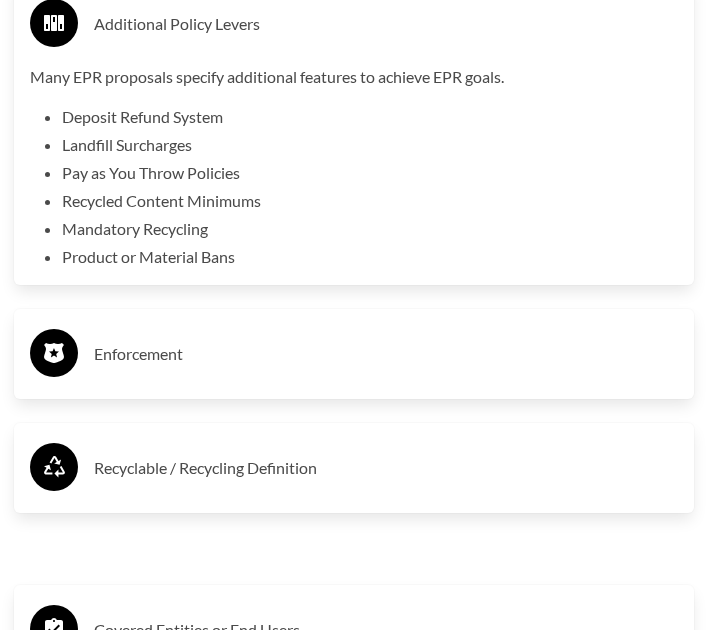 click on "Enforcement" at bounding box center [386, 354] 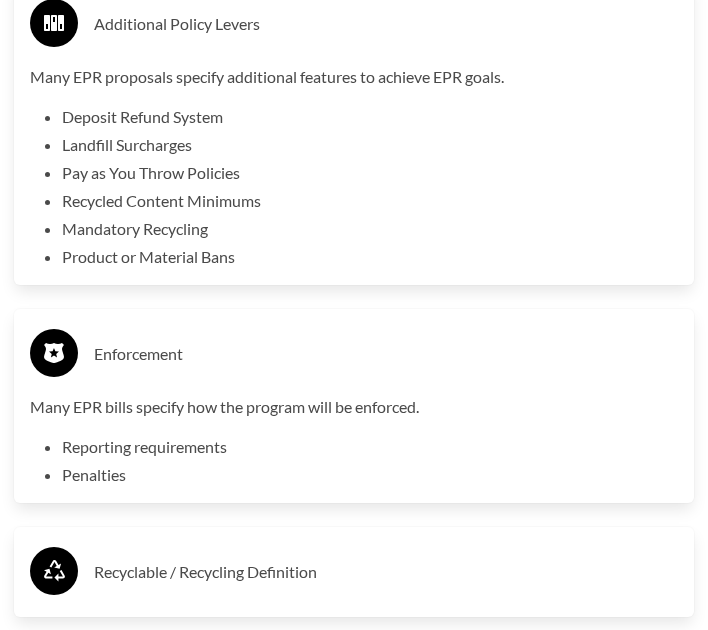 scroll, scrollTop: 5657, scrollLeft: 0, axis: vertical 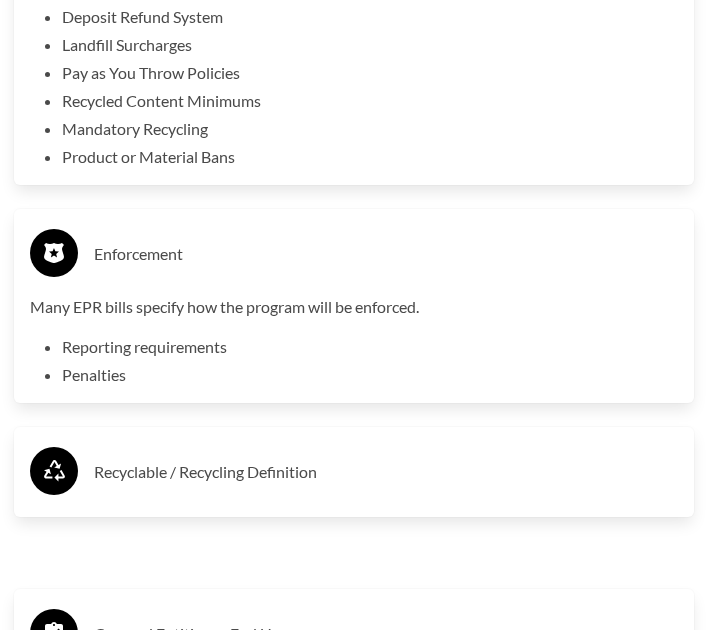 drag, startPoint x: 204, startPoint y: 463, endPoint x: 196, endPoint y: 438, distance: 26.24881 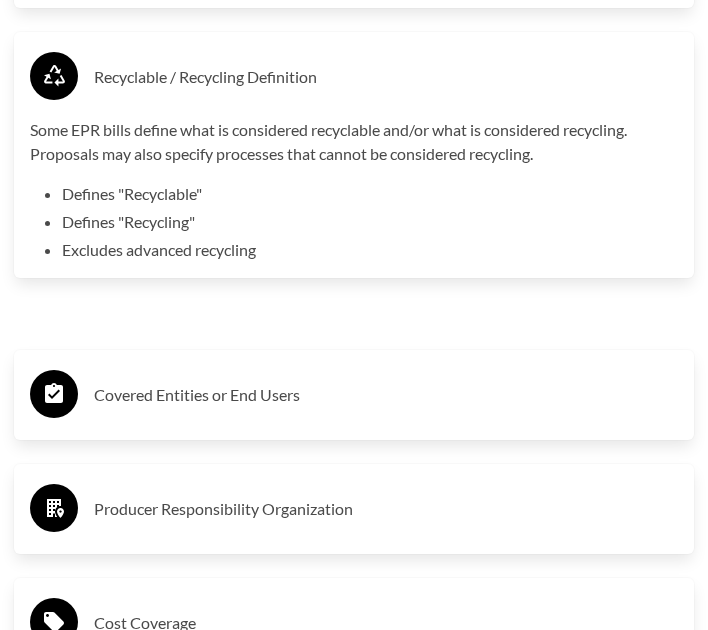 scroll, scrollTop: 6157, scrollLeft: 0, axis: vertical 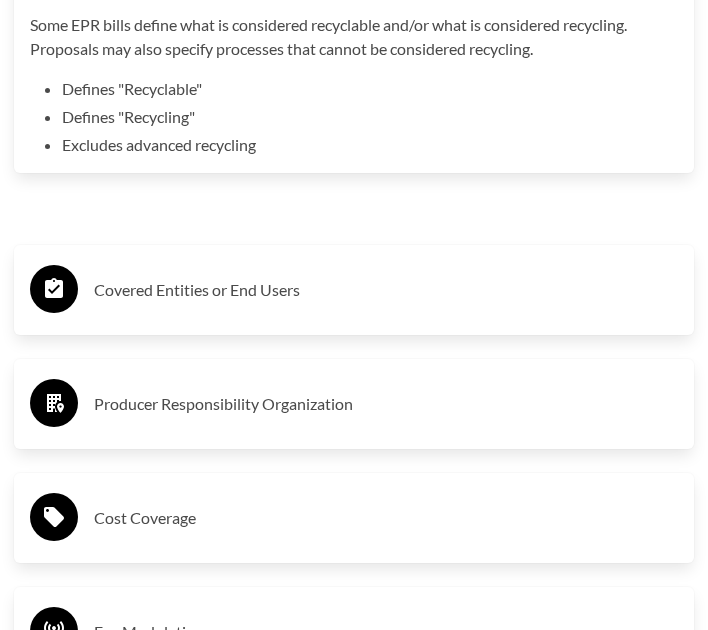 click on "Covered Entities or End Users" at bounding box center [386, 290] 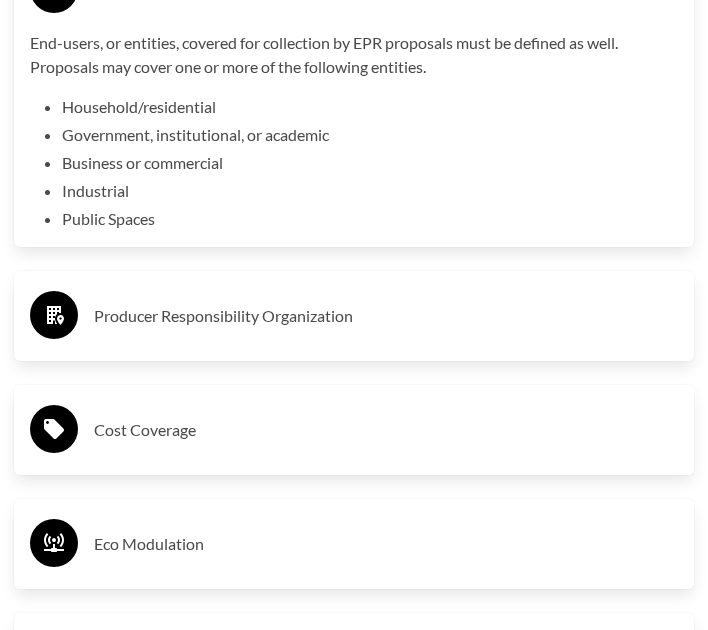 click on "Producer Responsibility Organization" at bounding box center (386, 316) 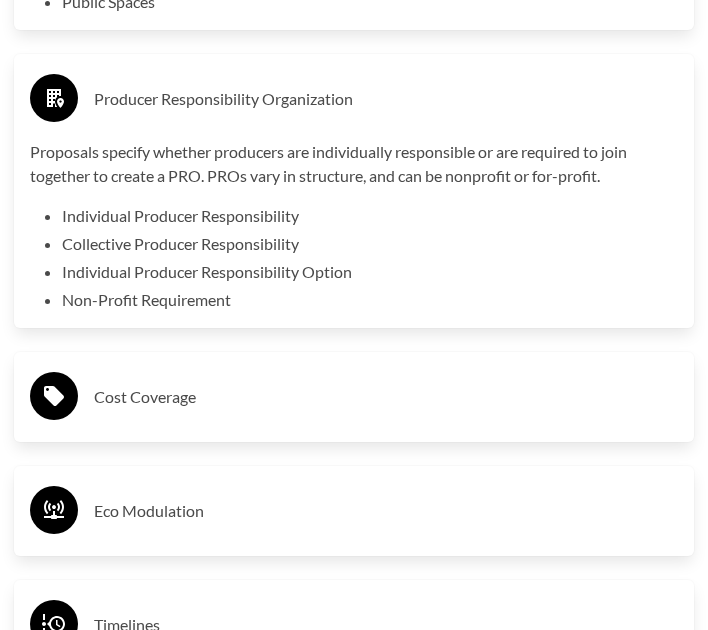 scroll, scrollTop: 6857, scrollLeft: 0, axis: vertical 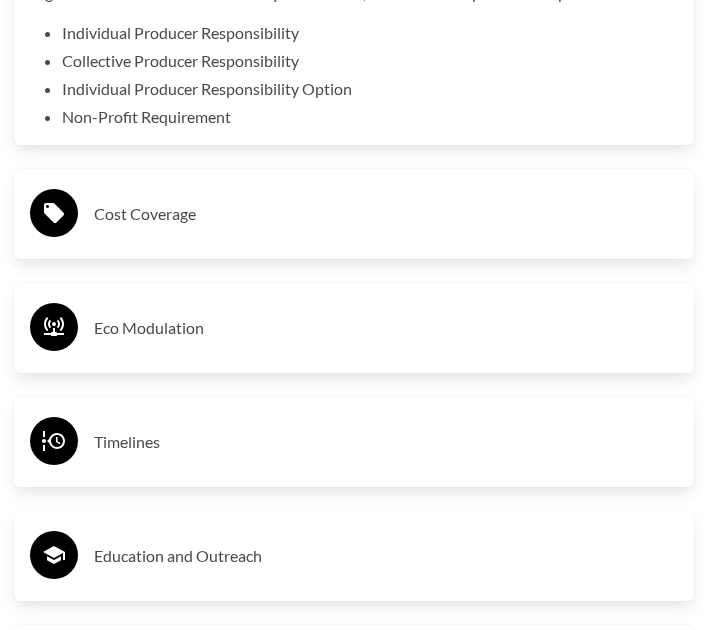 click on "Cost Coverage" at bounding box center (386, 214) 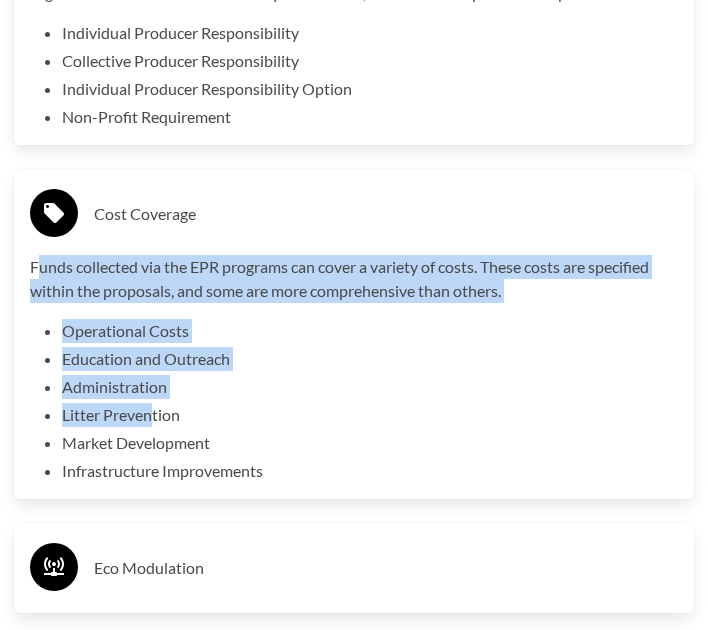 drag, startPoint x: 37, startPoint y: 254, endPoint x: 150, endPoint y: 407, distance: 190.20515 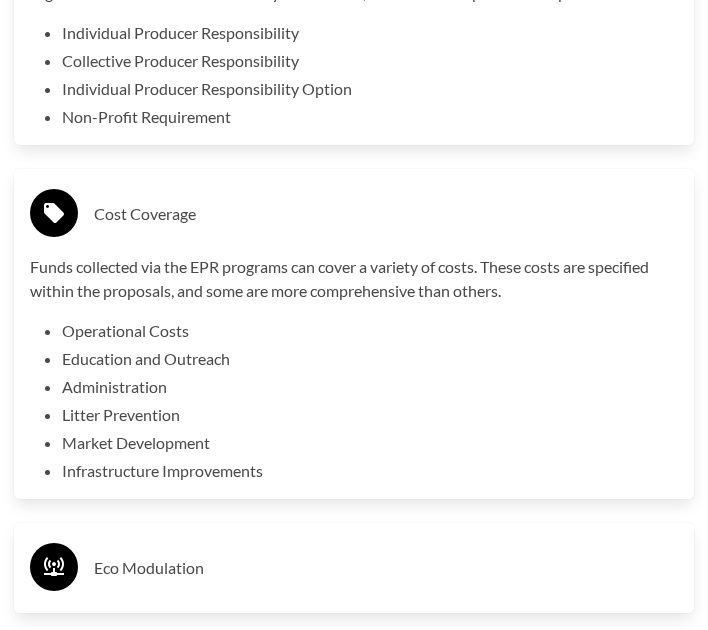 click on "Timelines" at bounding box center (354, 682) 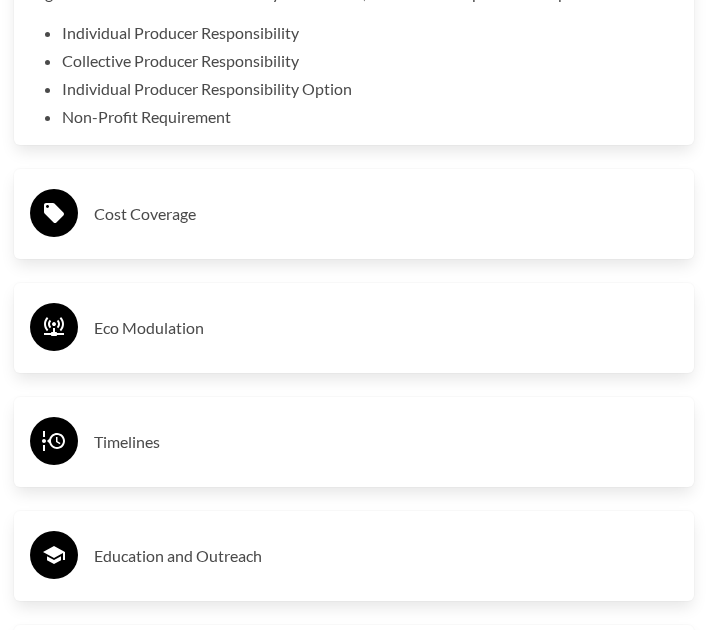 click on "Cost Coverage" at bounding box center [386, 214] 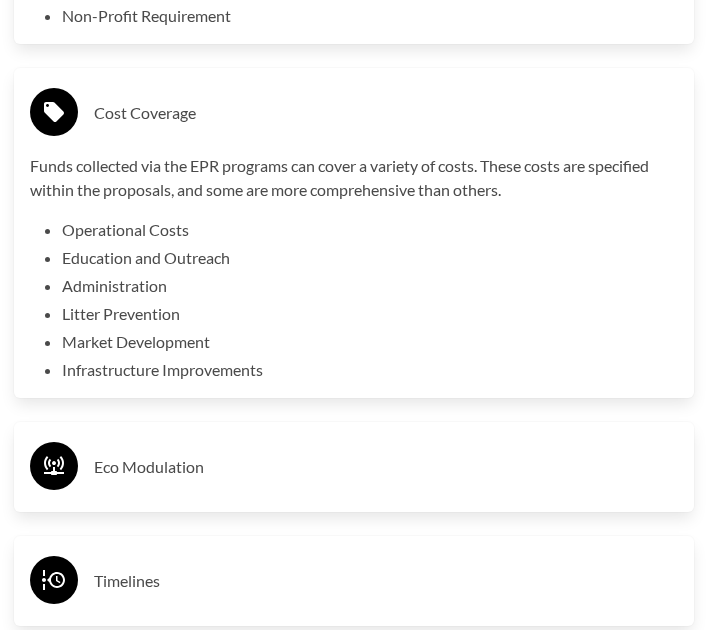 scroll, scrollTop: 7057, scrollLeft: 0, axis: vertical 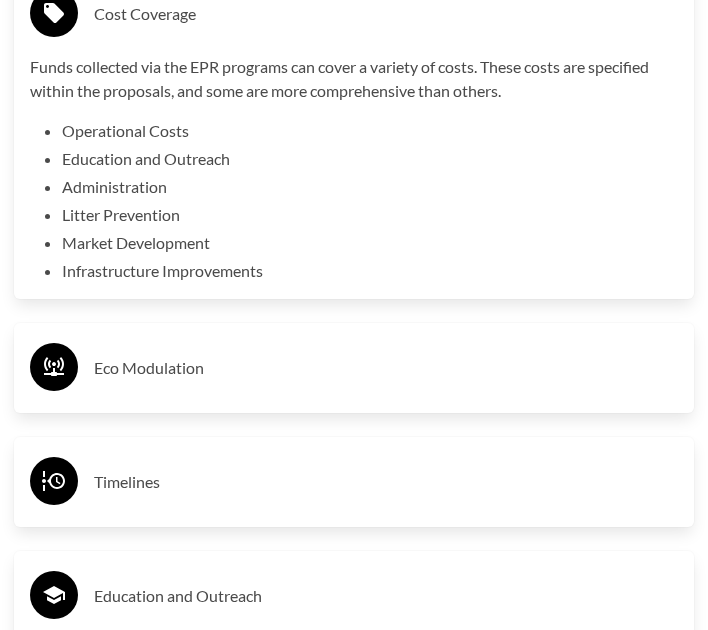 click on "Eco Modulation" at bounding box center (386, 368) 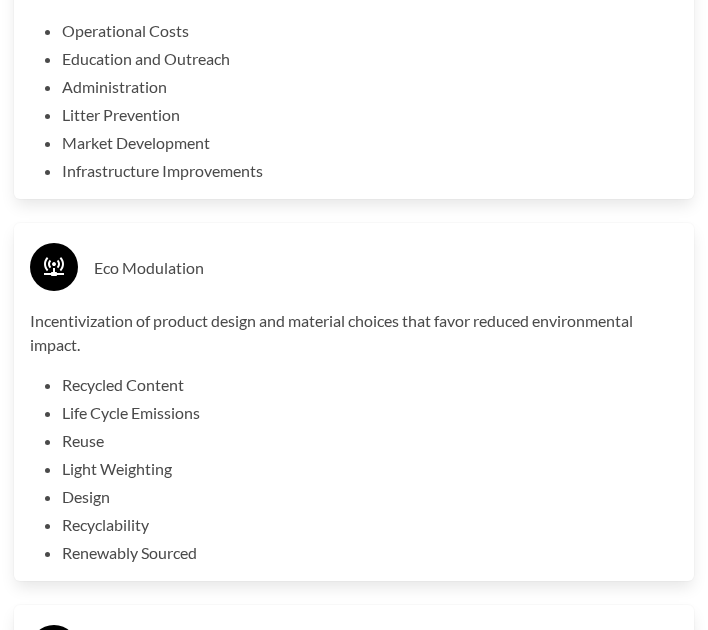 scroll, scrollTop: 7357, scrollLeft: 0, axis: vertical 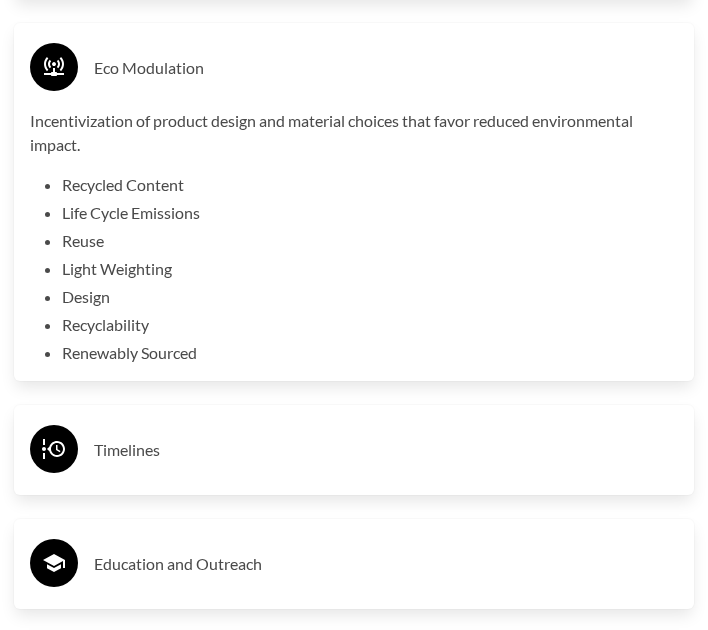 click on "Timelines" at bounding box center [386, 450] 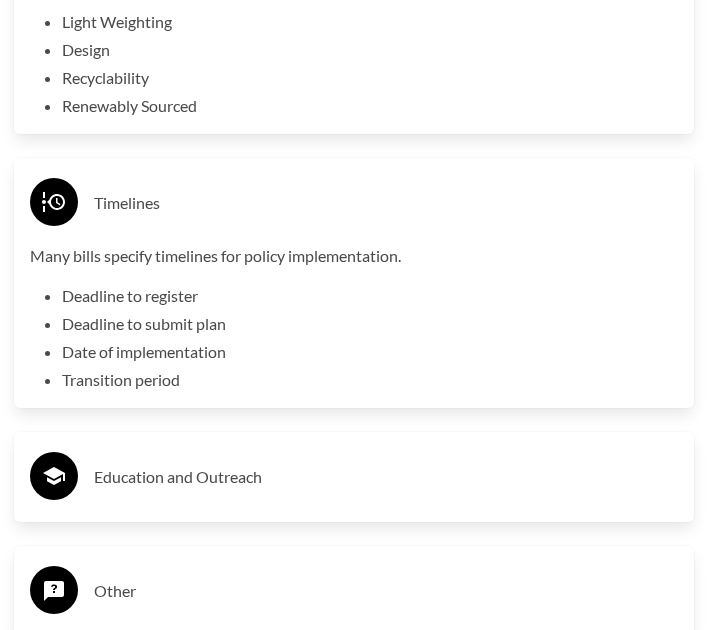 scroll, scrollTop: 7757, scrollLeft: 0, axis: vertical 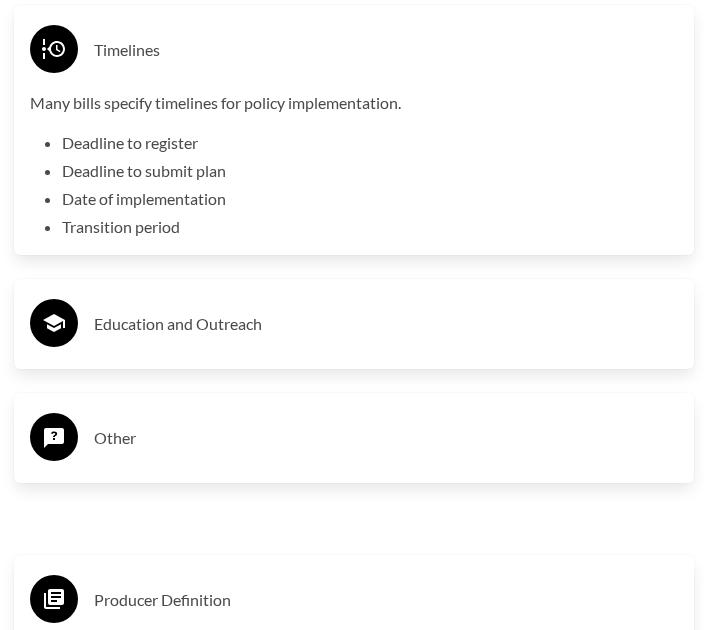 click on "Education and Outreach" at bounding box center (354, 324) 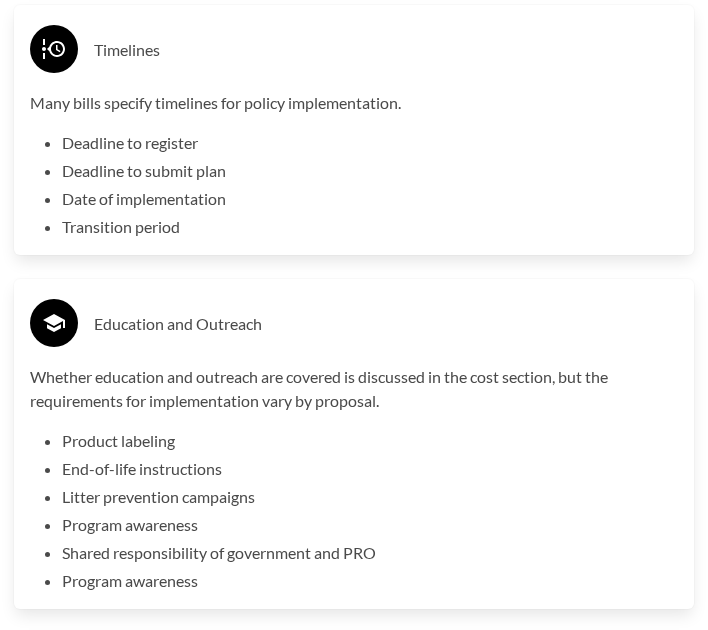 click on "Education and Outreach" at bounding box center [386, 324] 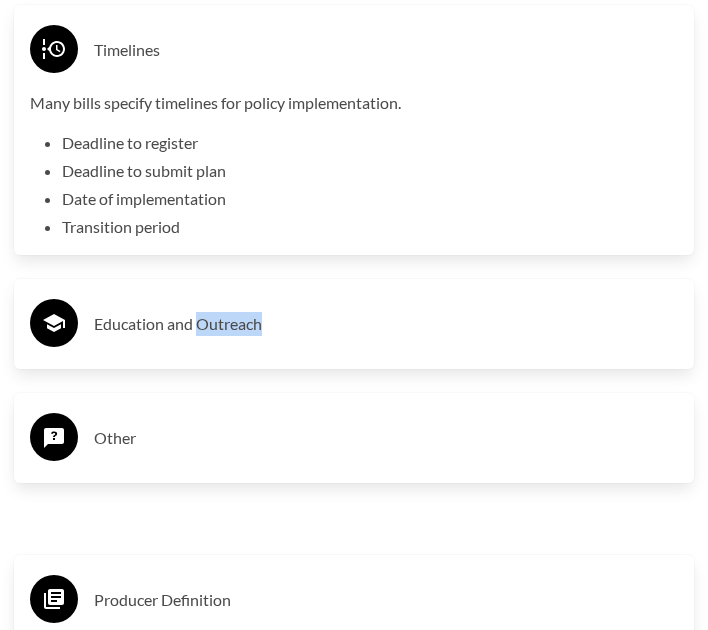 click on "Education and Outreach" at bounding box center [386, 324] 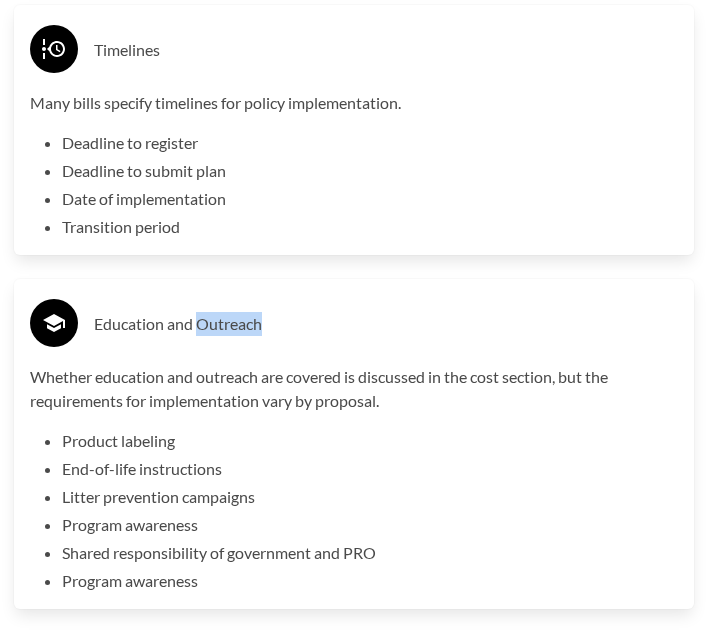 click on "Education and Outreach" at bounding box center (386, 324) 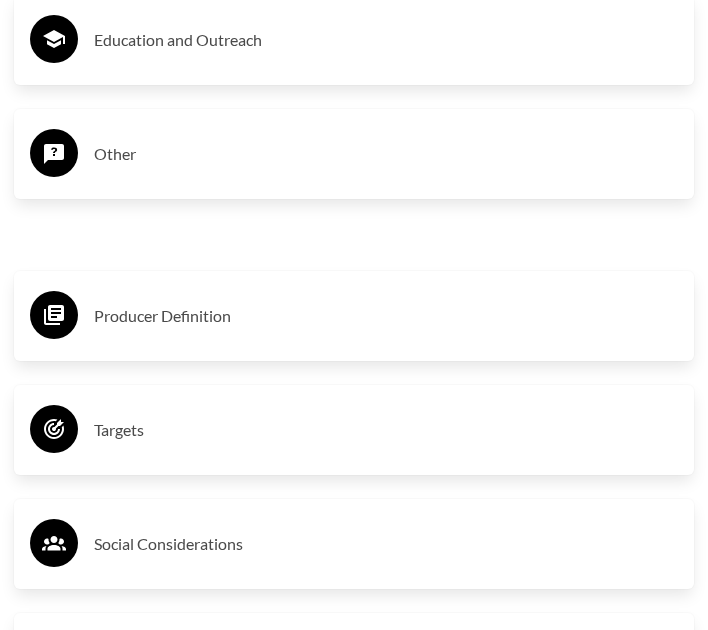 scroll, scrollTop: 8057, scrollLeft: 0, axis: vertical 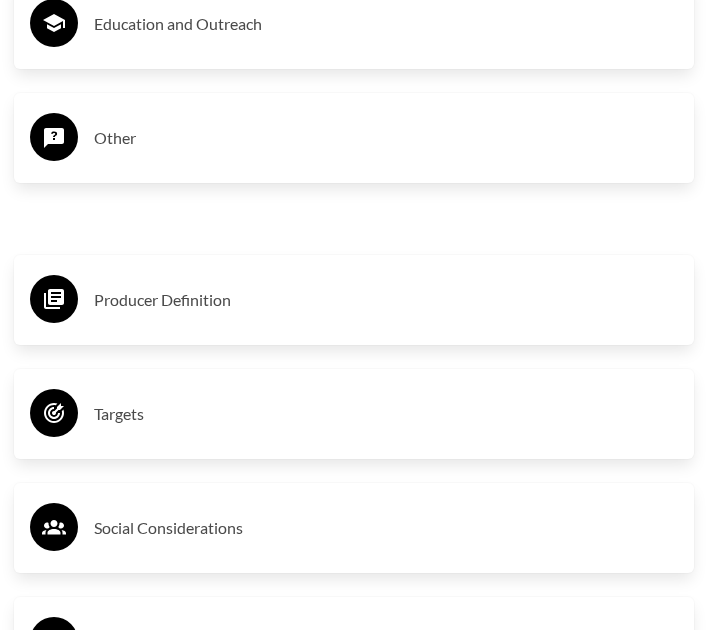 drag, startPoint x: 238, startPoint y: 281, endPoint x: 237, endPoint y: 294, distance: 13.038404 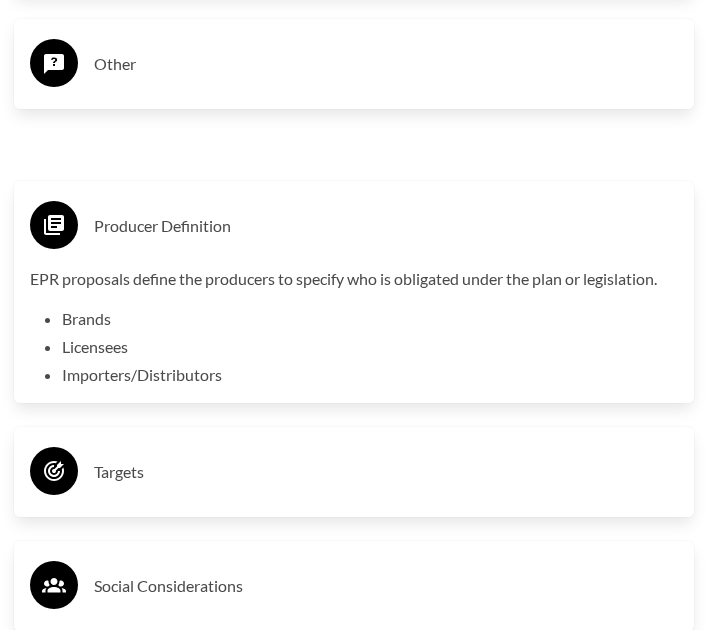 scroll, scrollTop: 8257, scrollLeft: 0, axis: vertical 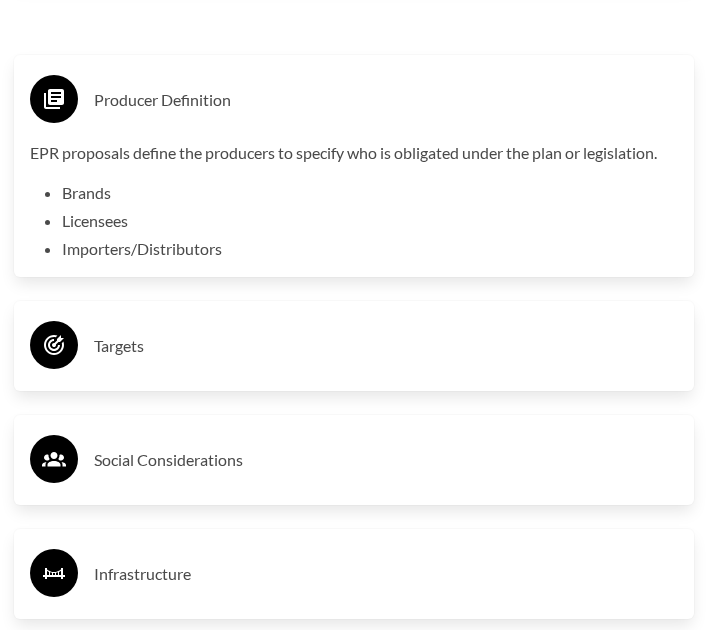 click on "Targets" at bounding box center [354, 346] 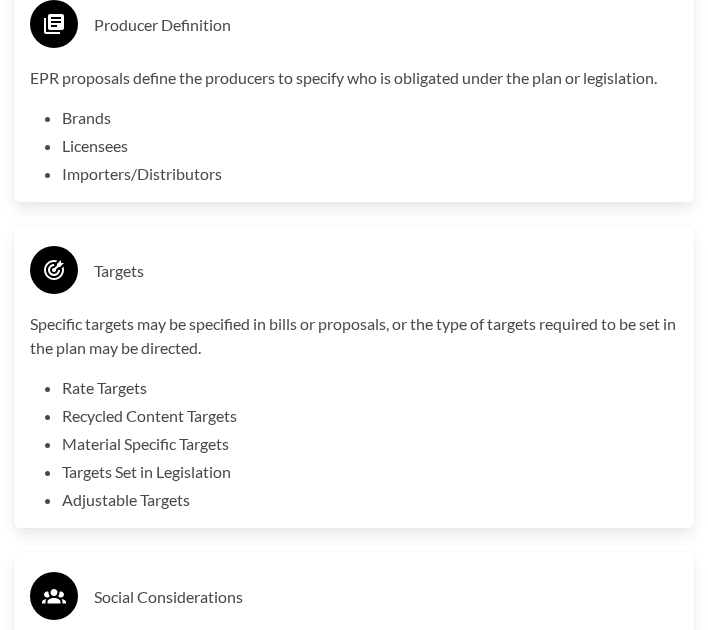 scroll, scrollTop: 8457, scrollLeft: 0, axis: vertical 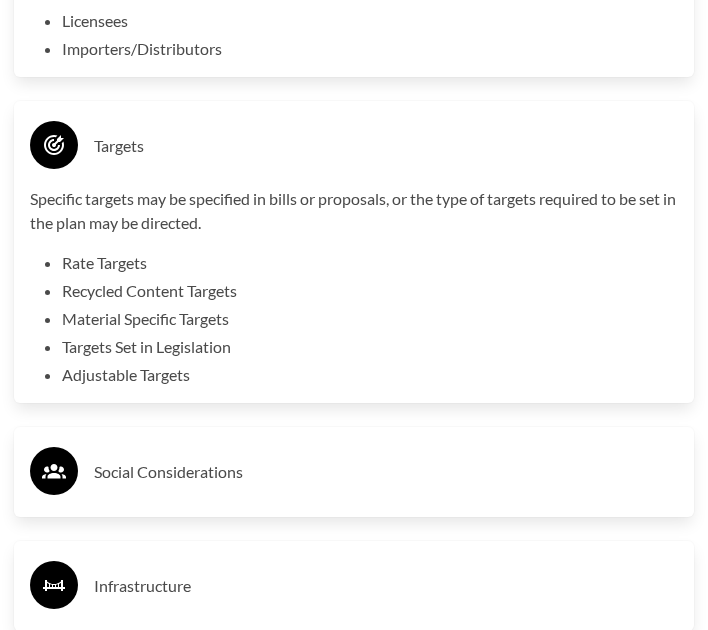 click on "Social Considerations" at bounding box center (386, 472) 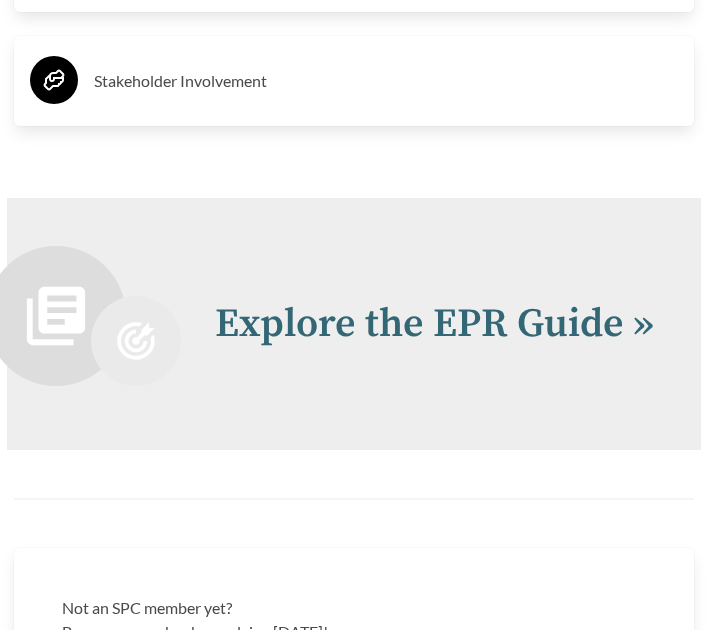 scroll, scrollTop: 9557, scrollLeft: 0, axis: vertical 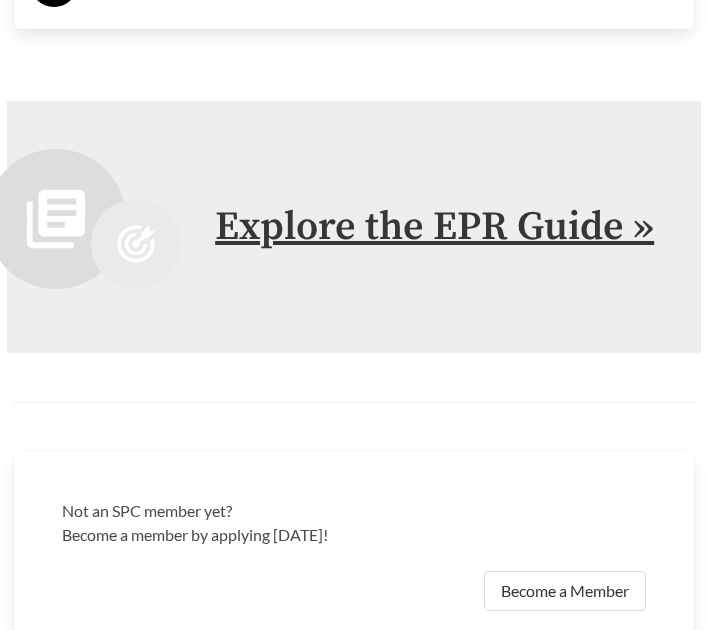 click on "Explore the EPR Guide »" at bounding box center (434, 227) 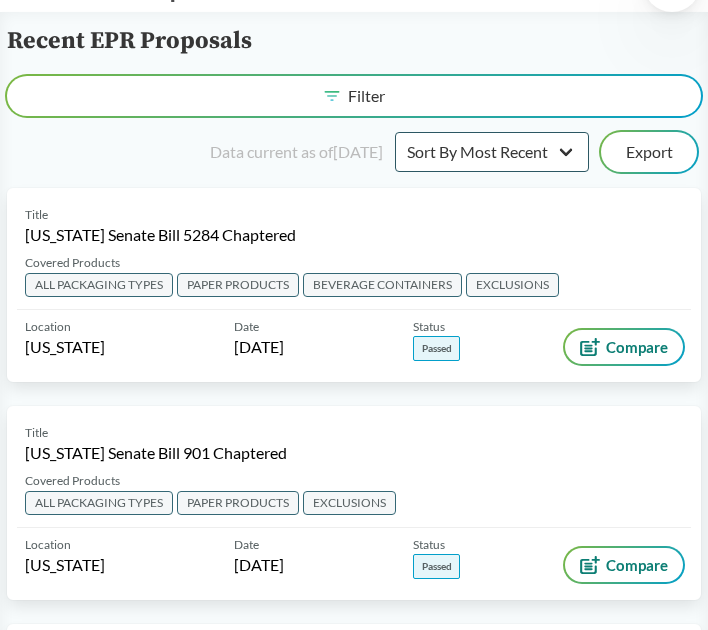 scroll, scrollTop: 0, scrollLeft: 0, axis: both 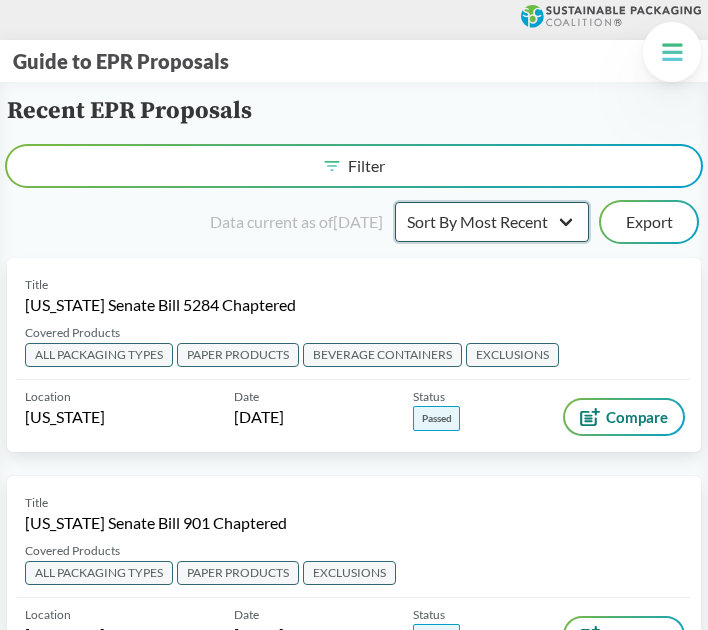 click on "Sort By Most Recent Sort By Status" at bounding box center (492, 222) 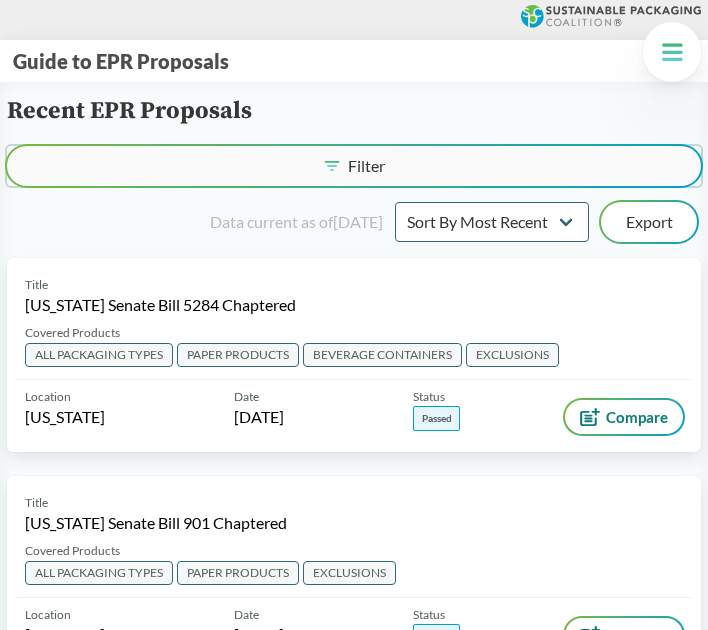 click on "Filter" at bounding box center [354, 166] 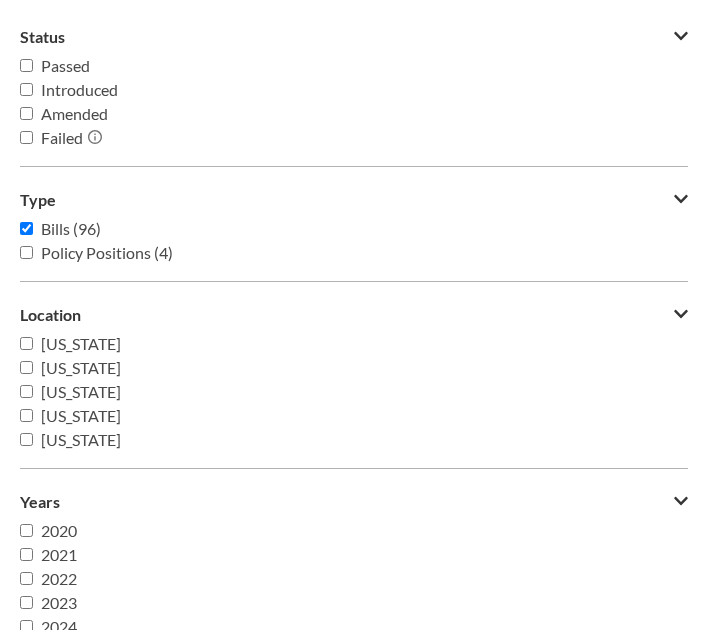 click on "Passed" at bounding box center (26, 65) 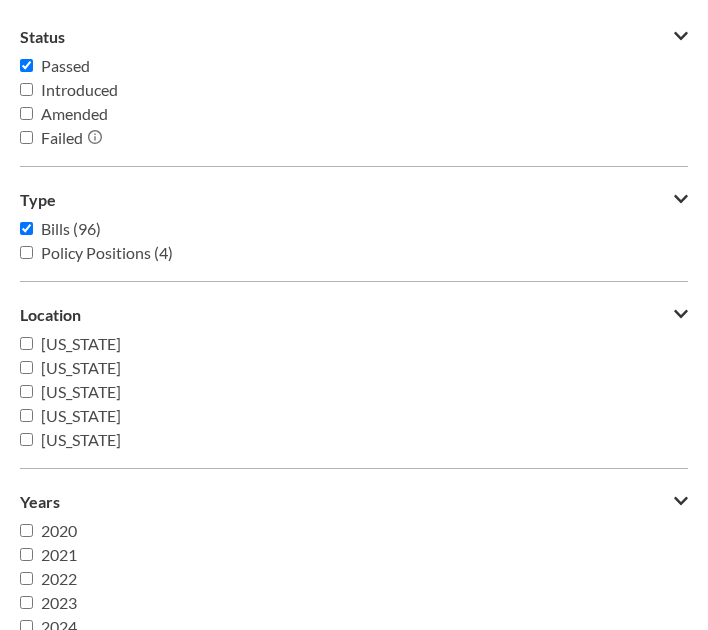 checkbox on "true" 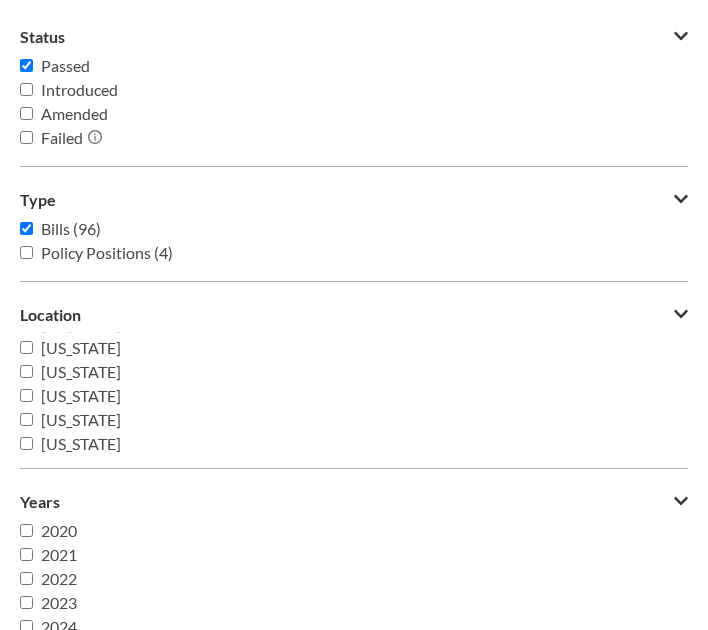 scroll, scrollTop: 432, scrollLeft: 0, axis: vertical 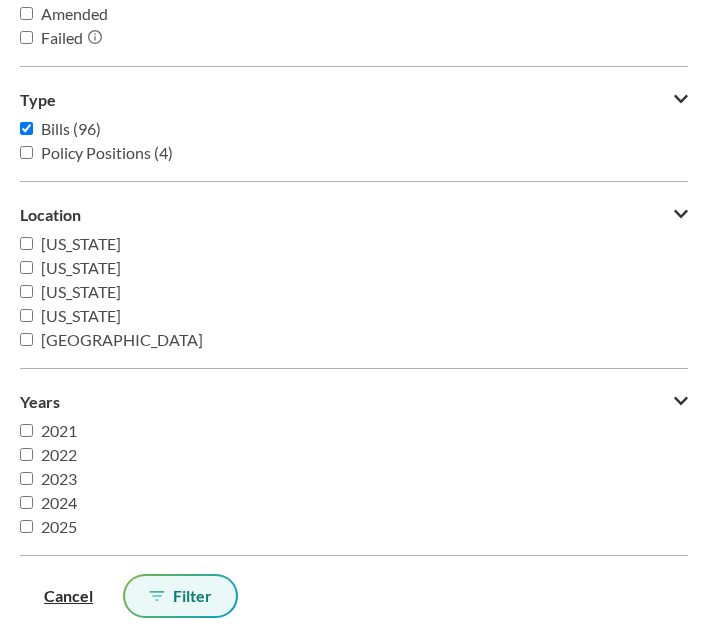 click 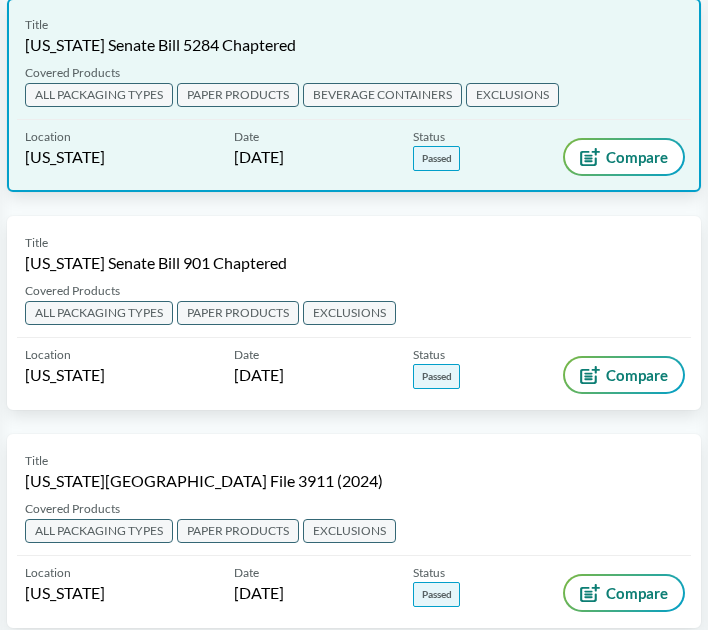 scroll, scrollTop: 100, scrollLeft: 0, axis: vertical 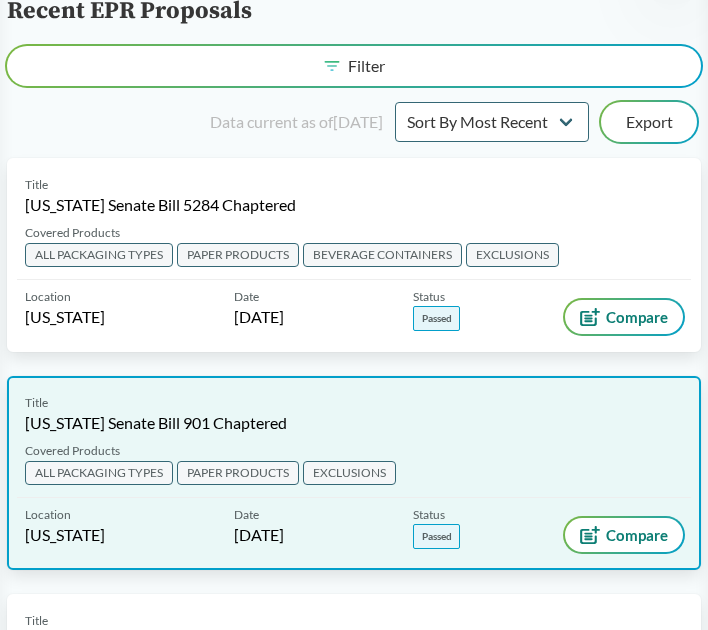 click on "[US_STATE] Senate Bill 901 Chaptered" at bounding box center (156, 423) 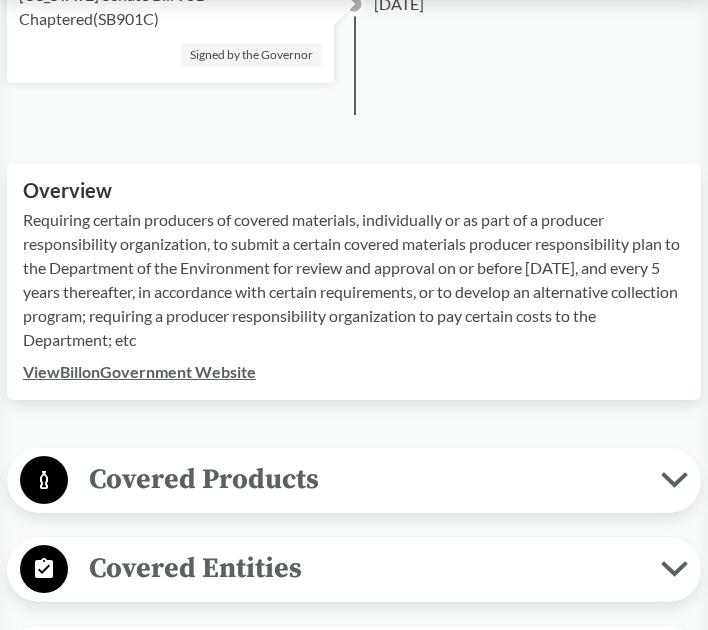 scroll, scrollTop: 700, scrollLeft: 0, axis: vertical 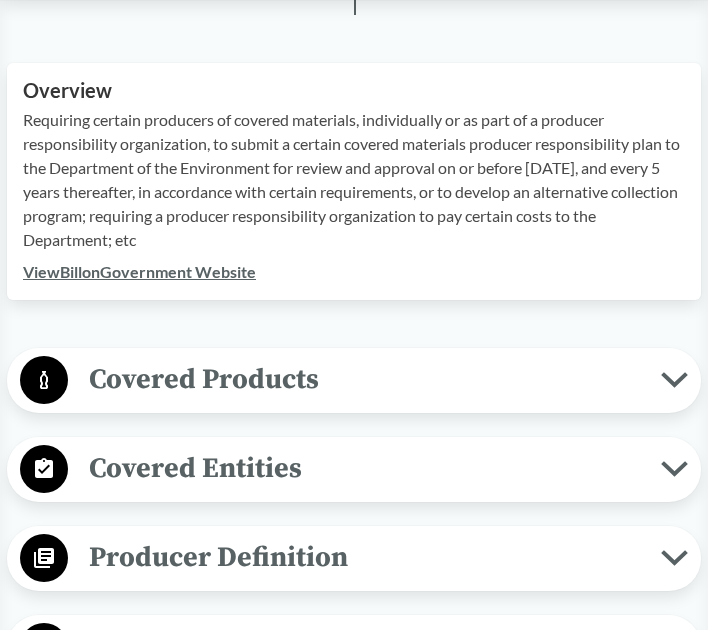 click on "Covered Entities" at bounding box center (364, 468) 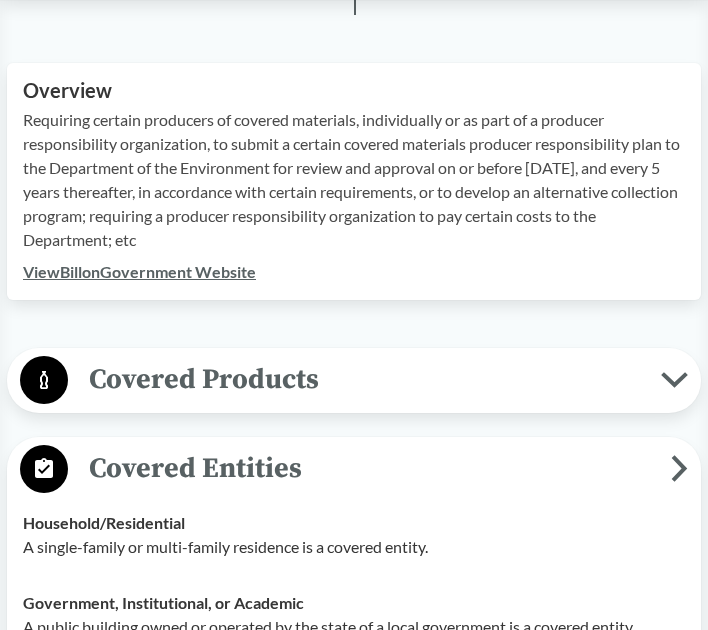 click on "Covered Products" at bounding box center (364, 379) 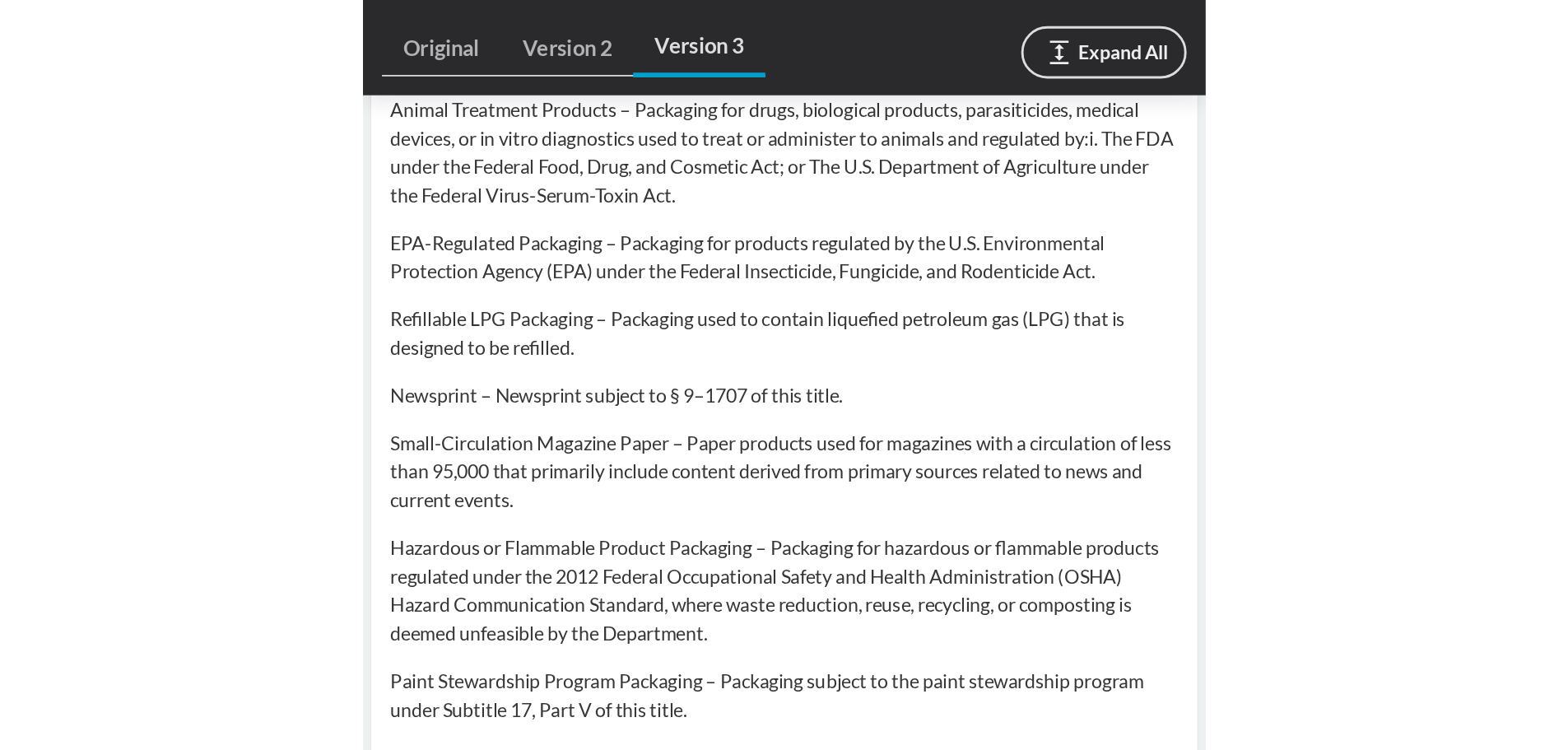 scroll, scrollTop: 1894, scrollLeft: 0, axis: vertical 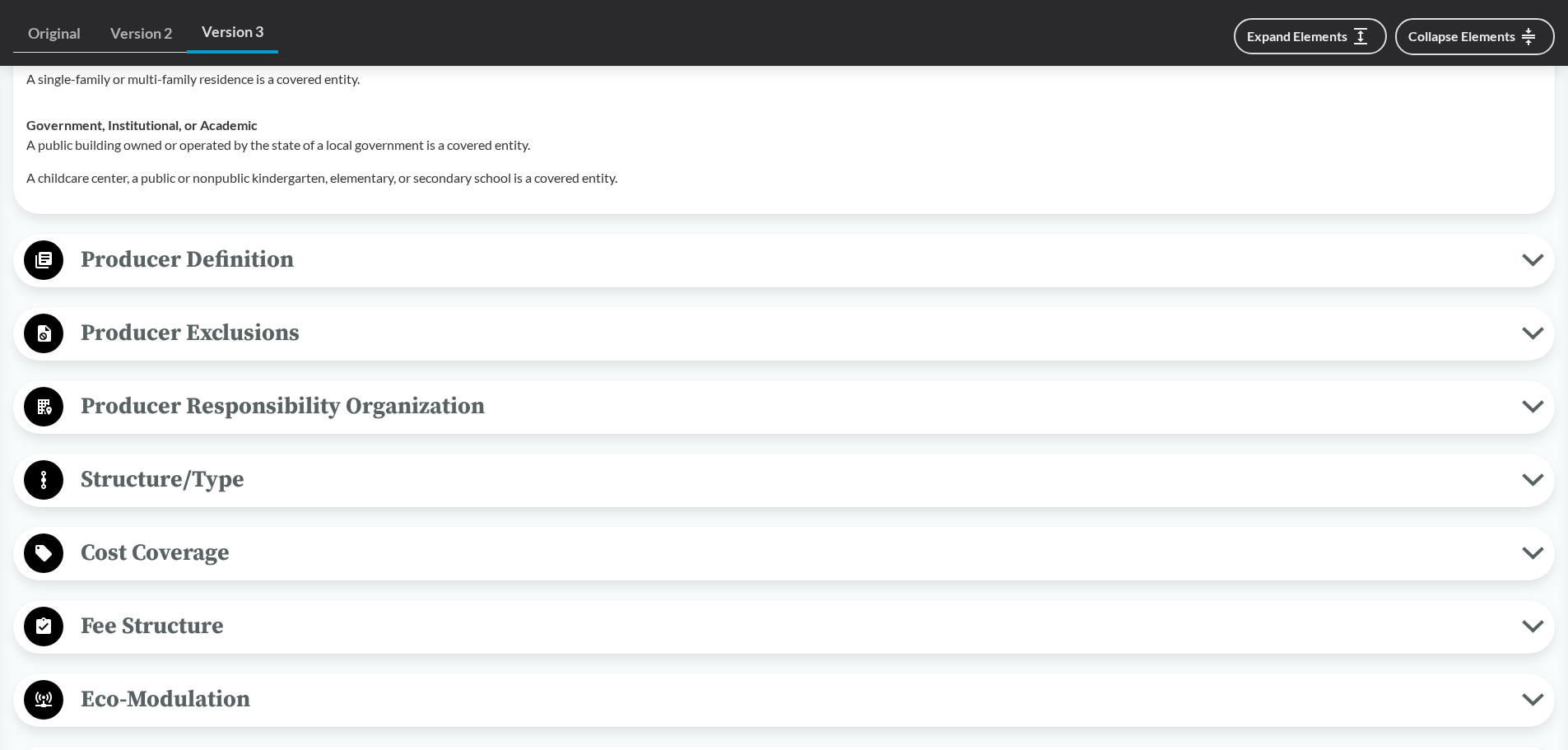 drag, startPoint x: 238, startPoint y: 547, endPoint x: 226, endPoint y: 548, distance: 12.041595 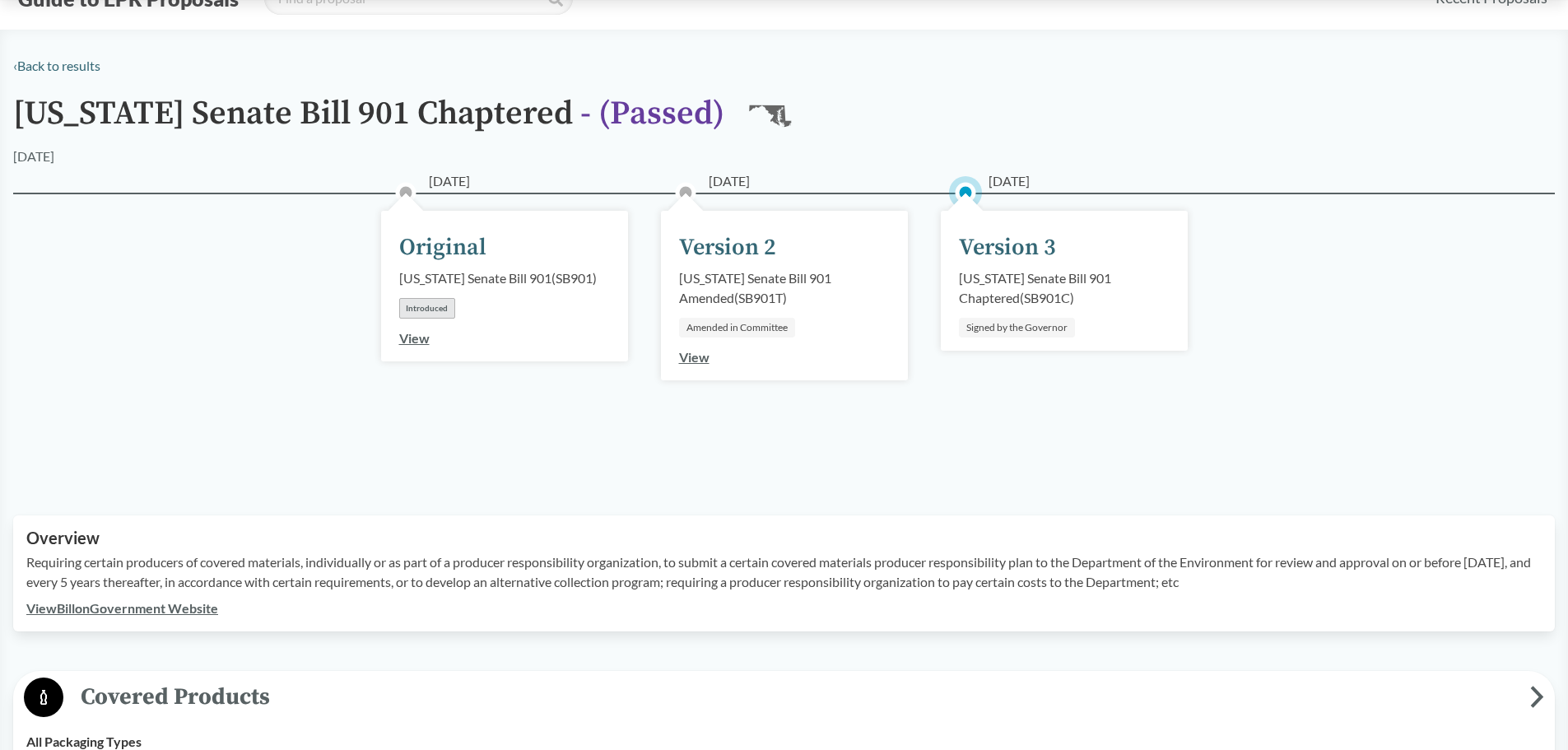scroll, scrollTop: 0, scrollLeft: 0, axis: both 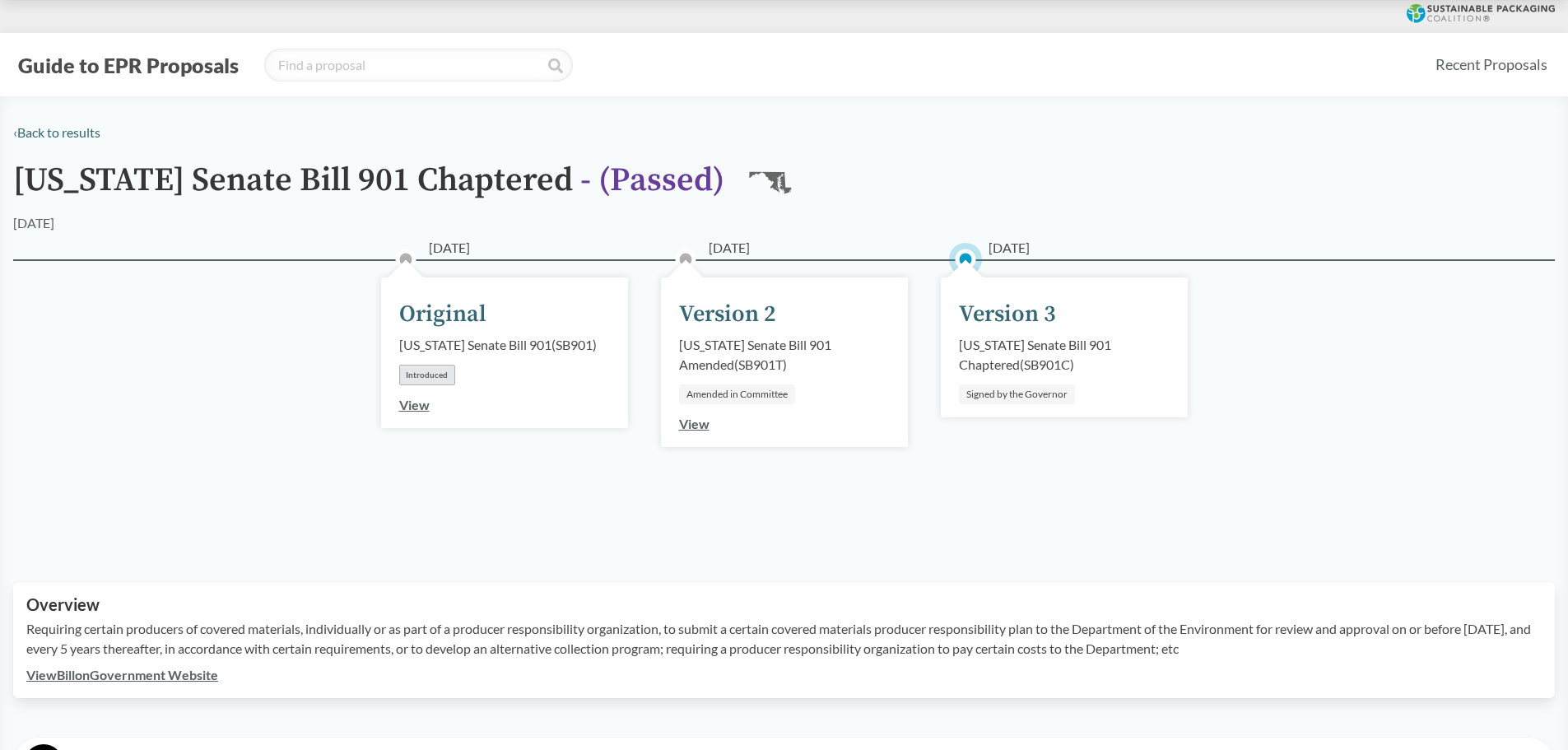 click on "Guide to EPR Proposals" at bounding box center [128, 65] 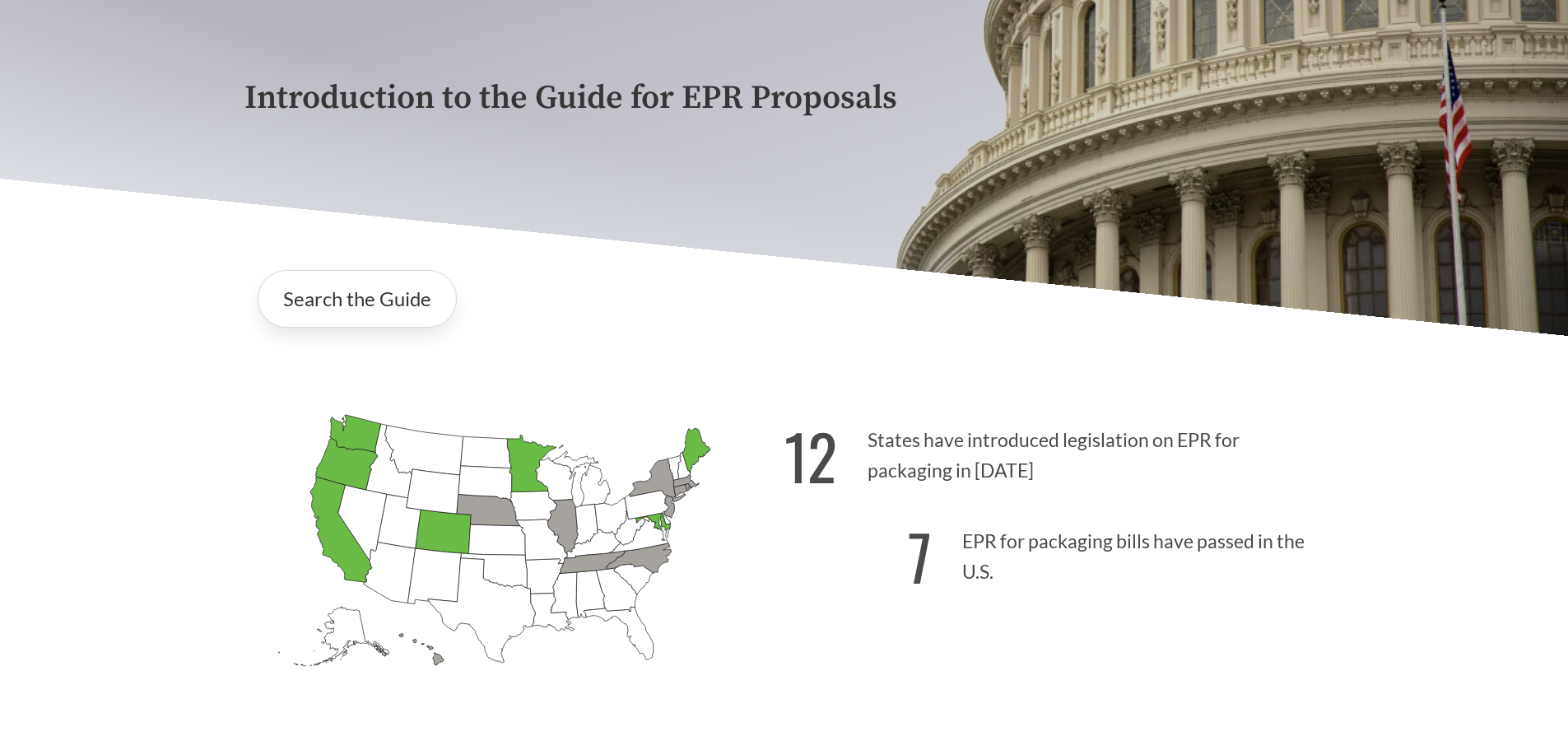 scroll, scrollTop: 329, scrollLeft: 0, axis: vertical 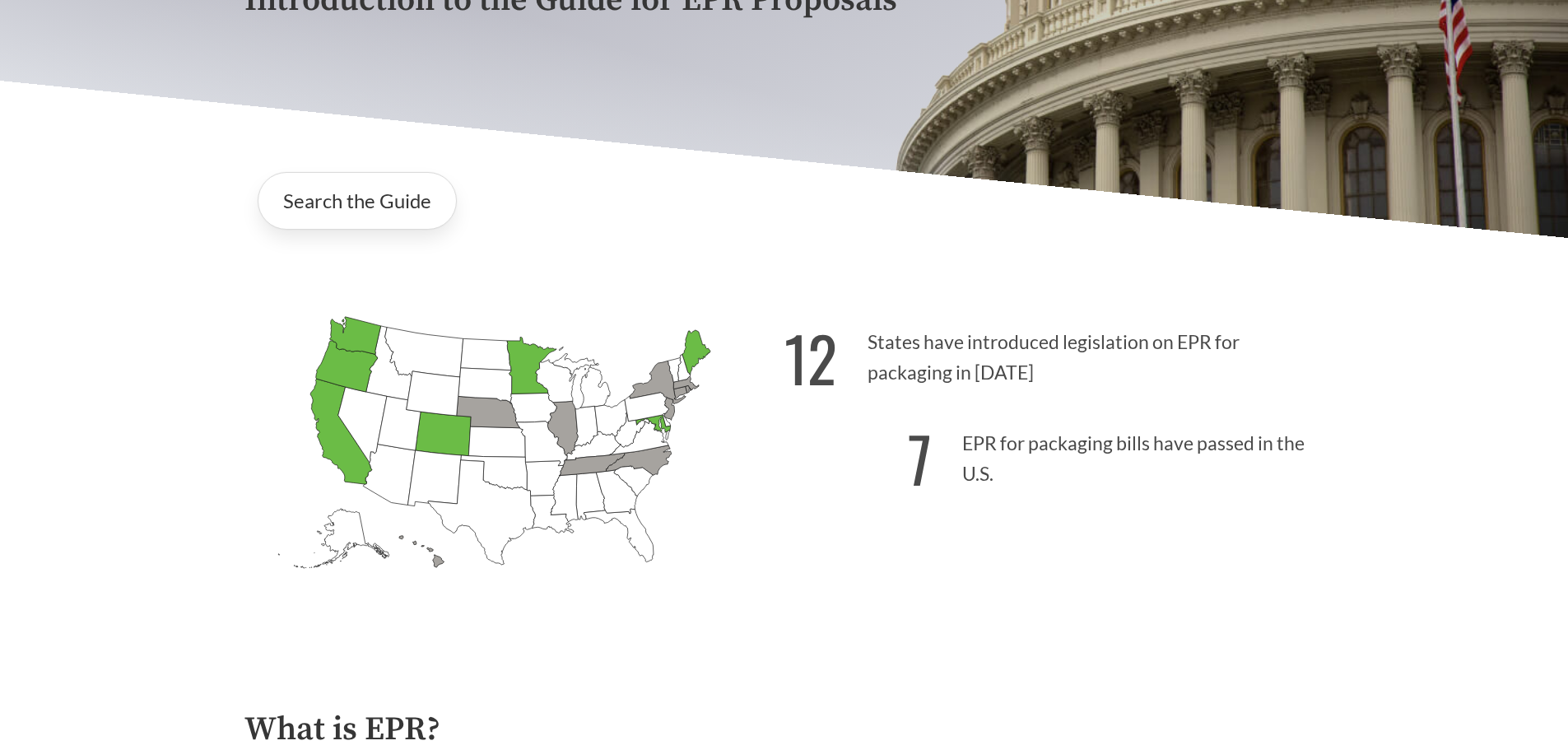 drag, startPoint x: 1039, startPoint y: 380, endPoint x: 882, endPoint y: 331, distance: 164.46884 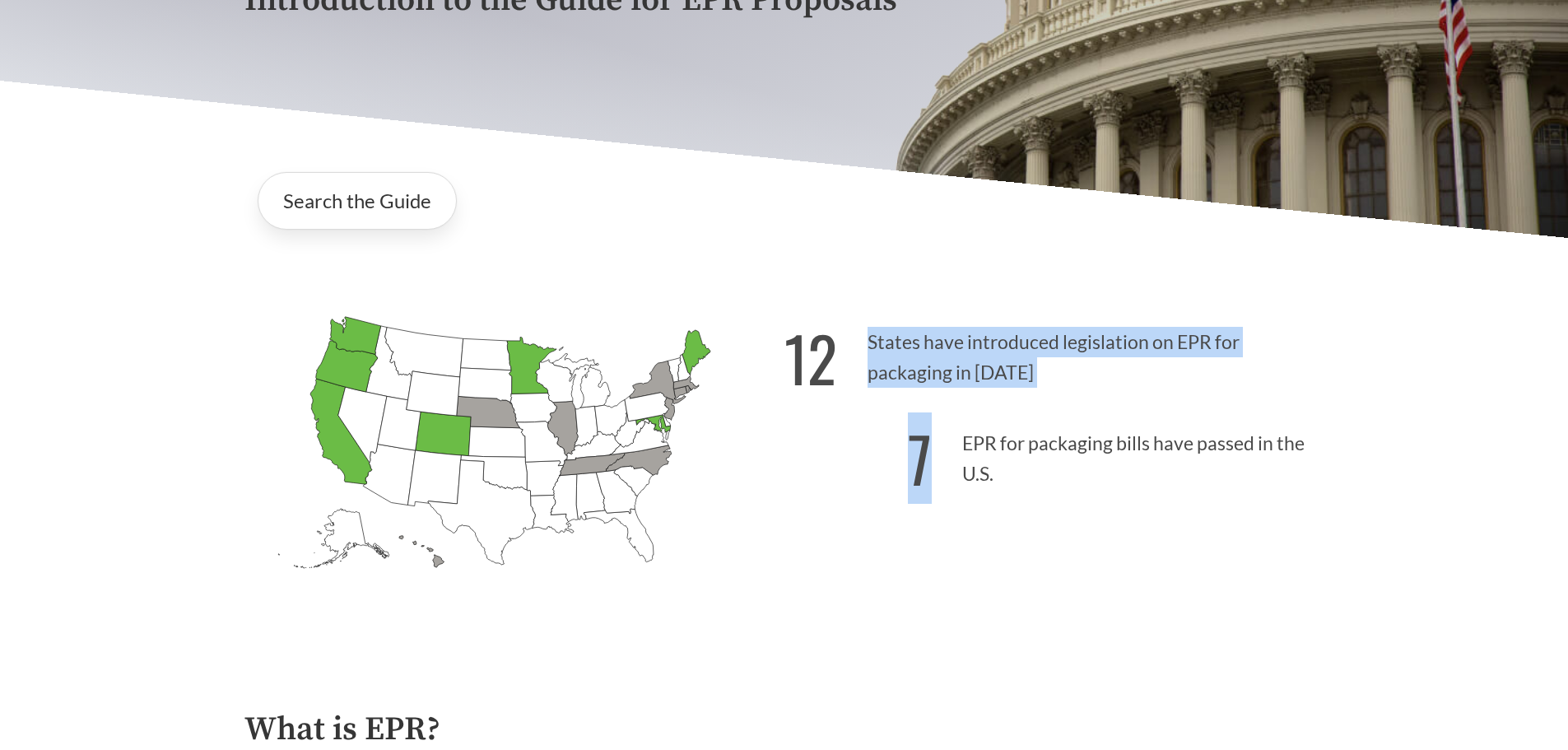 click on "12 States have introduced legislation on EPR for packaging in [DATE] 7 EPR for packaging bills have passed in the U.S." at bounding box center [1054, 473] 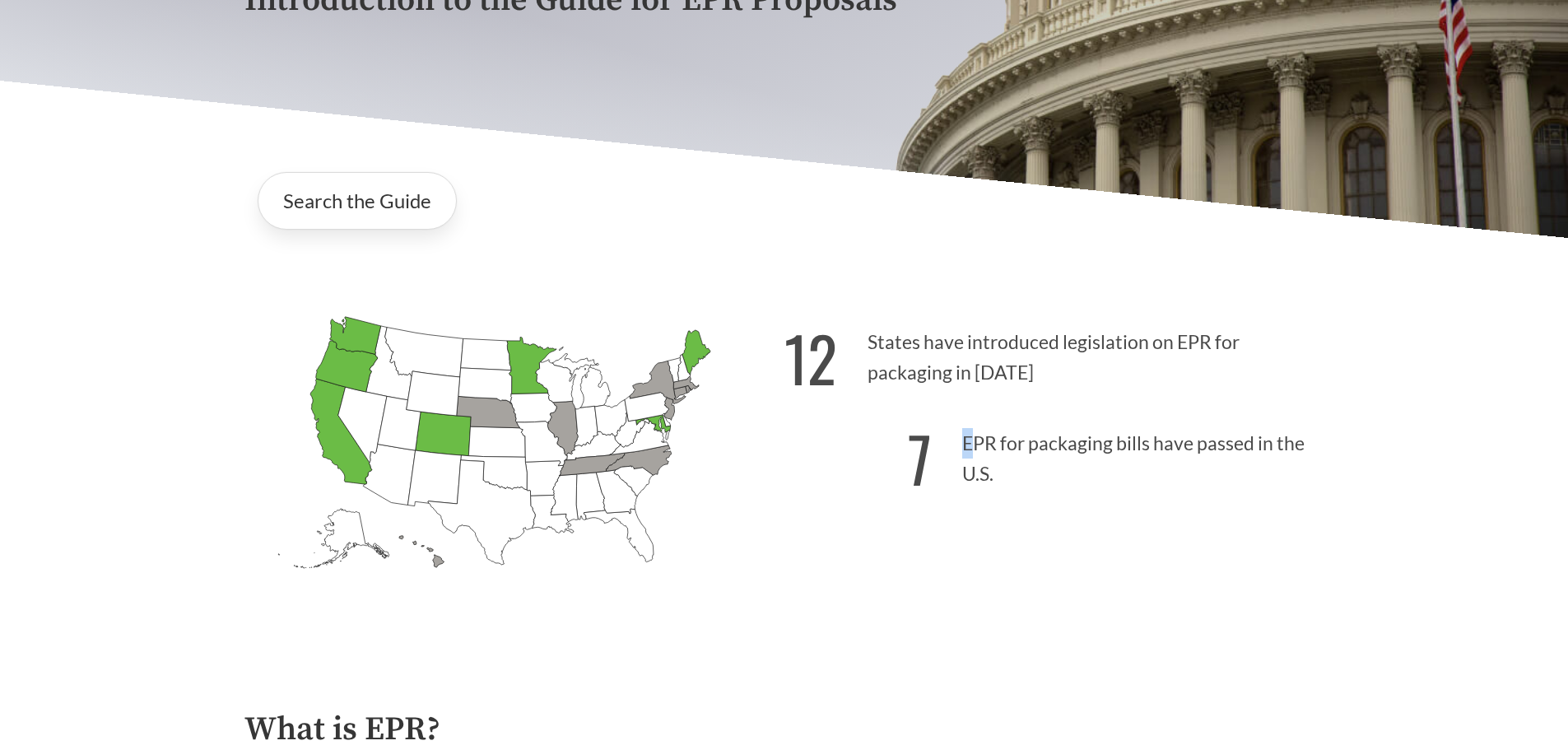 drag, startPoint x: 942, startPoint y: 414, endPoint x: 963, endPoint y: 443, distance: 35.805028 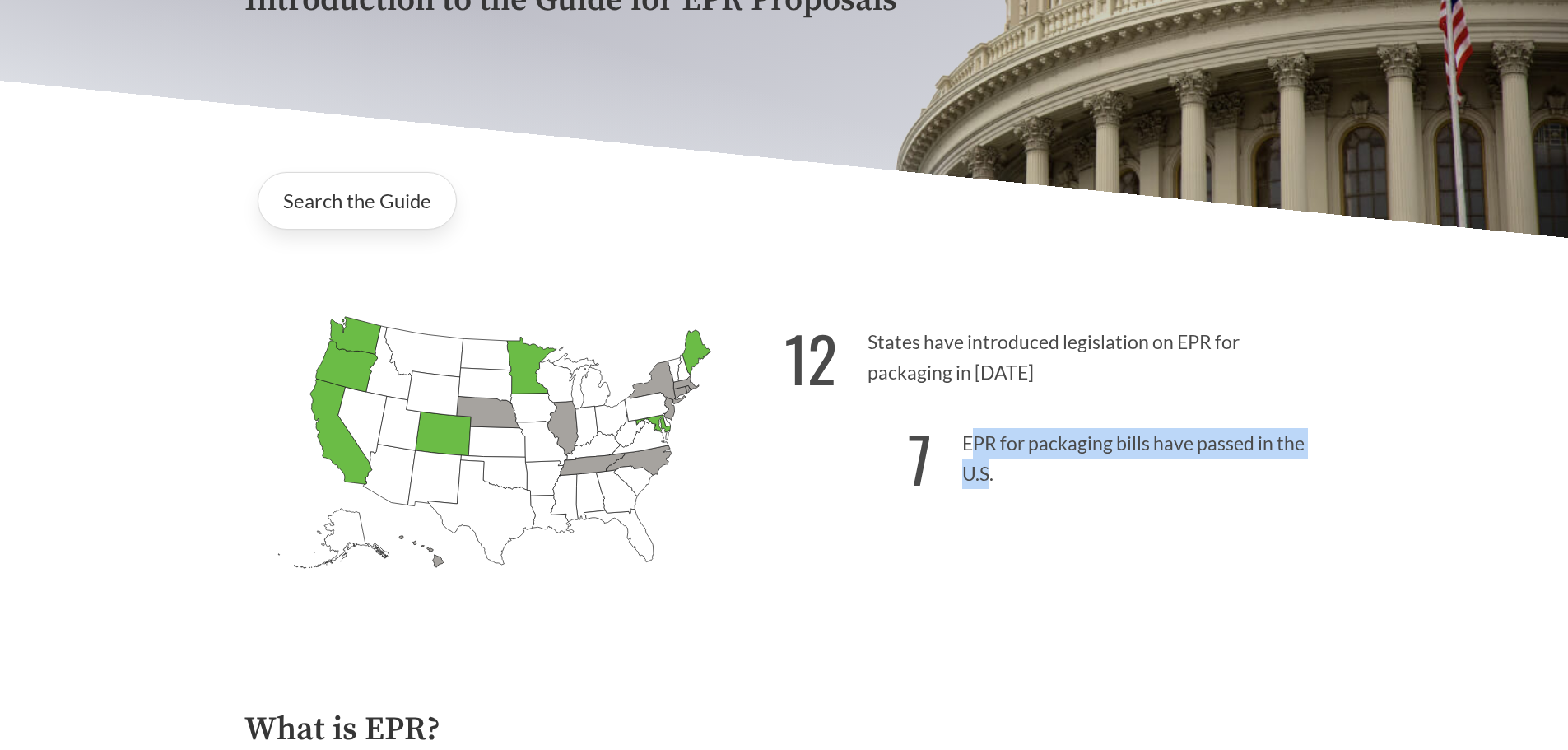 drag, startPoint x: 990, startPoint y: 479, endPoint x: 969, endPoint y: 445, distance: 39.962482 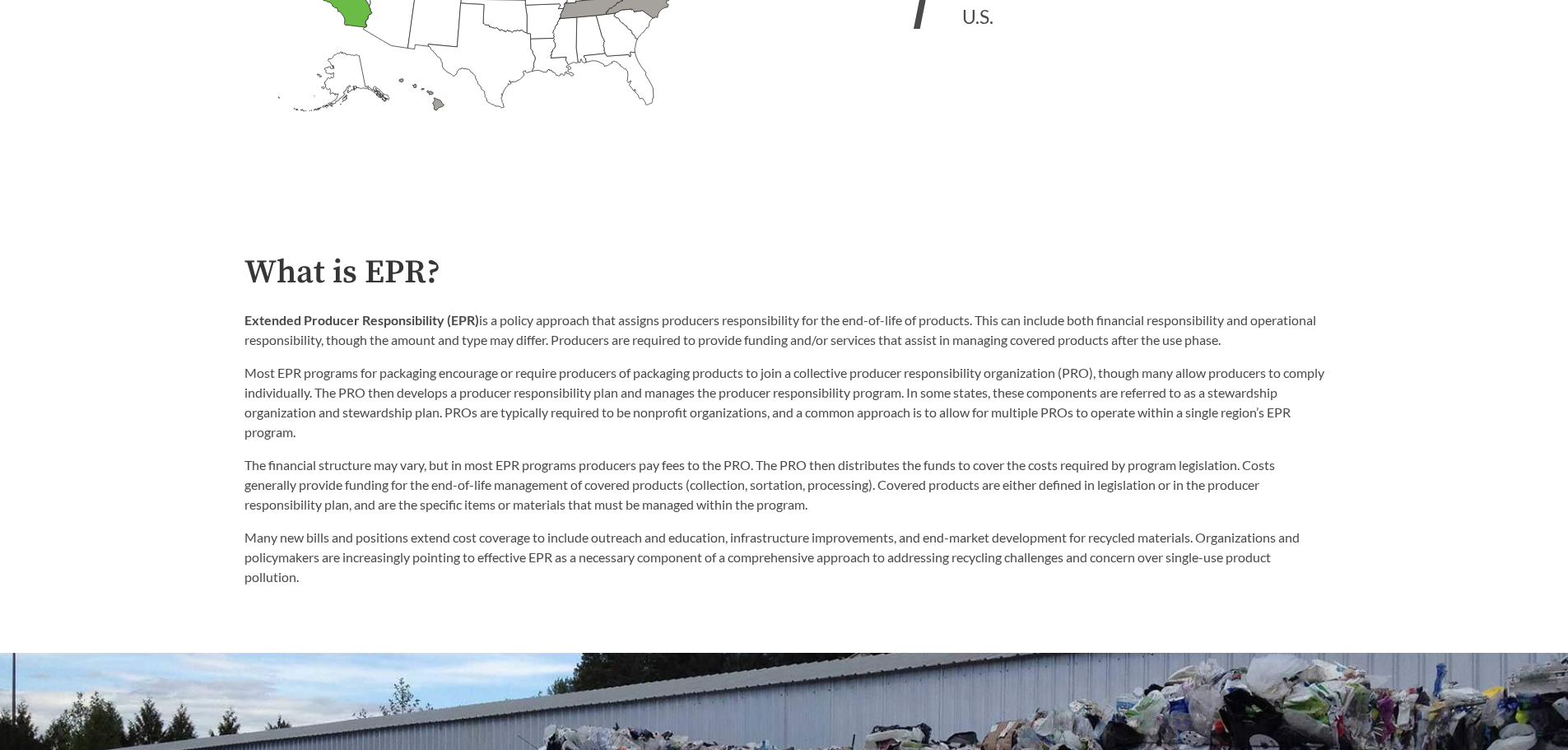 scroll, scrollTop: 988, scrollLeft: 0, axis: vertical 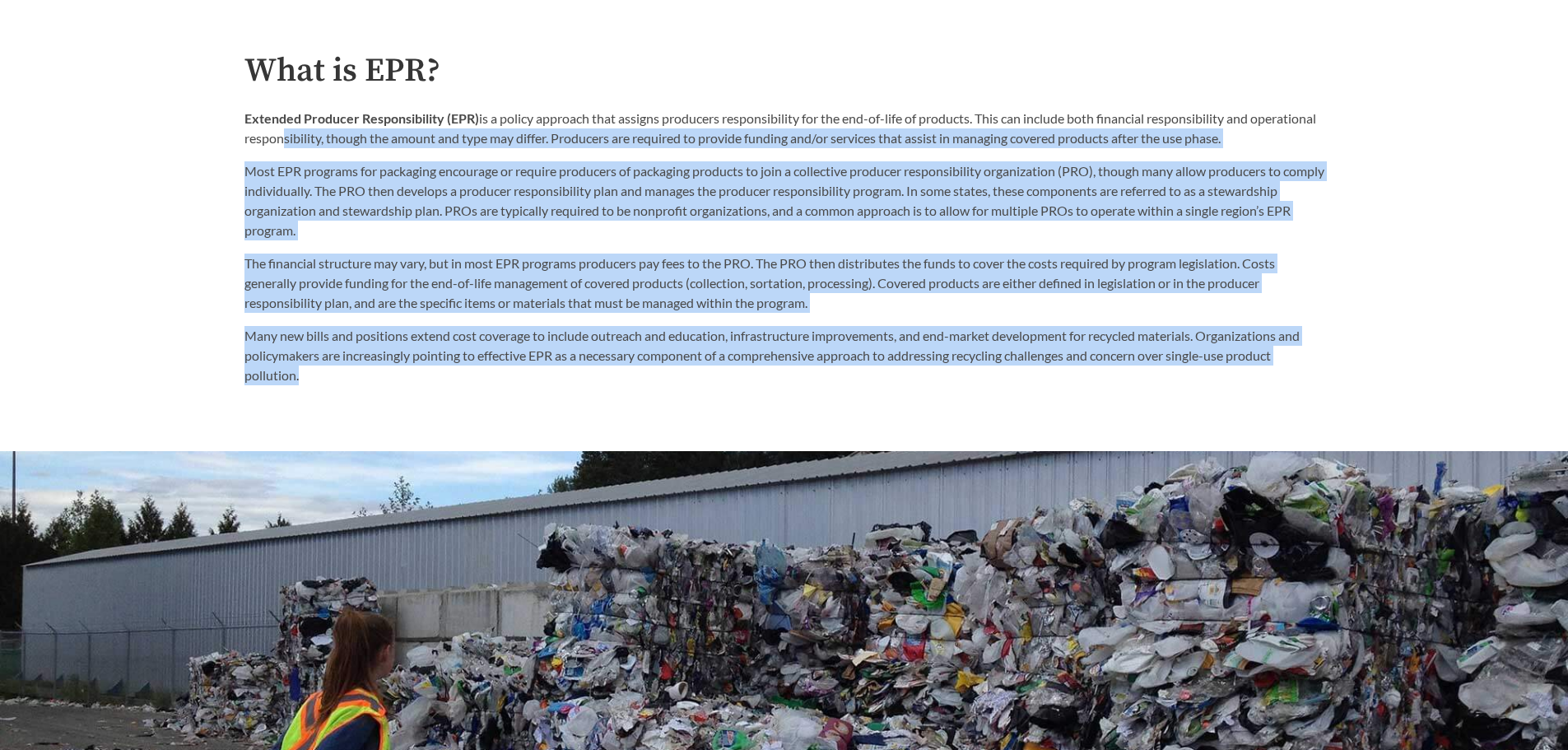 drag, startPoint x: 405, startPoint y: 400, endPoint x: 343, endPoint y: 137, distance: 270.20918 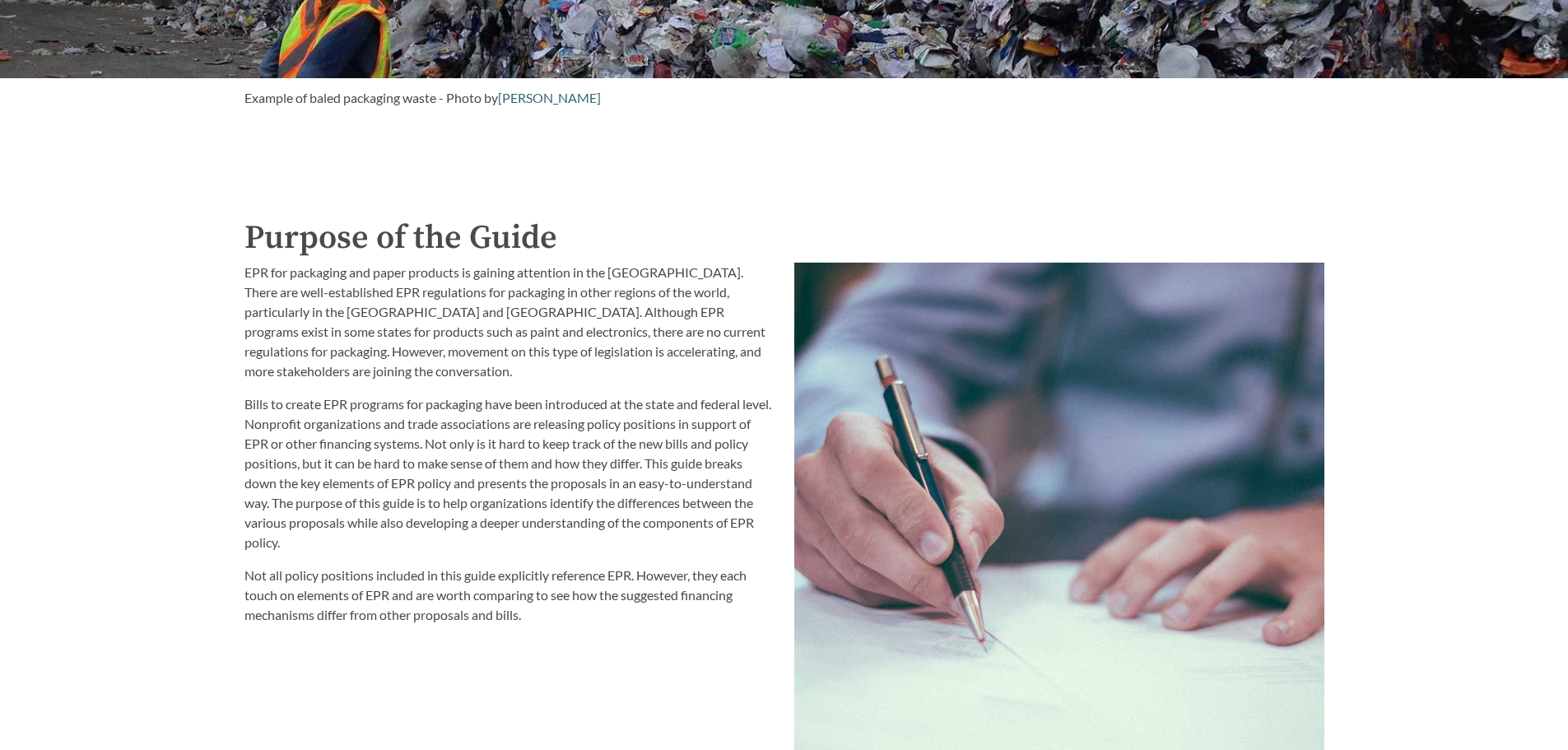 scroll, scrollTop: 1894, scrollLeft: 0, axis: vertical 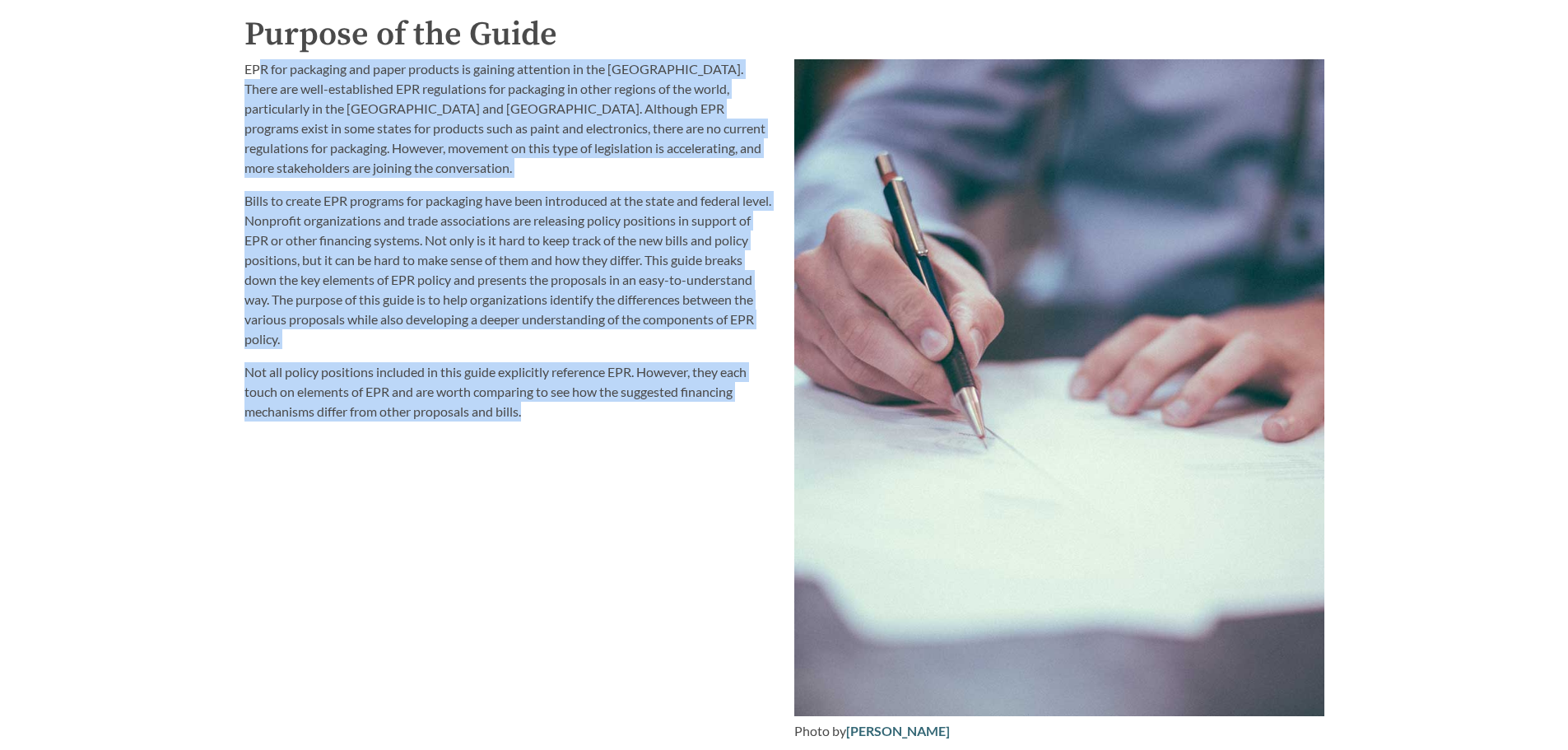 drag, startPoint x: 259, startPoint y: 63, endPoint x: 551, endPoint y: 426, distance: 465.868 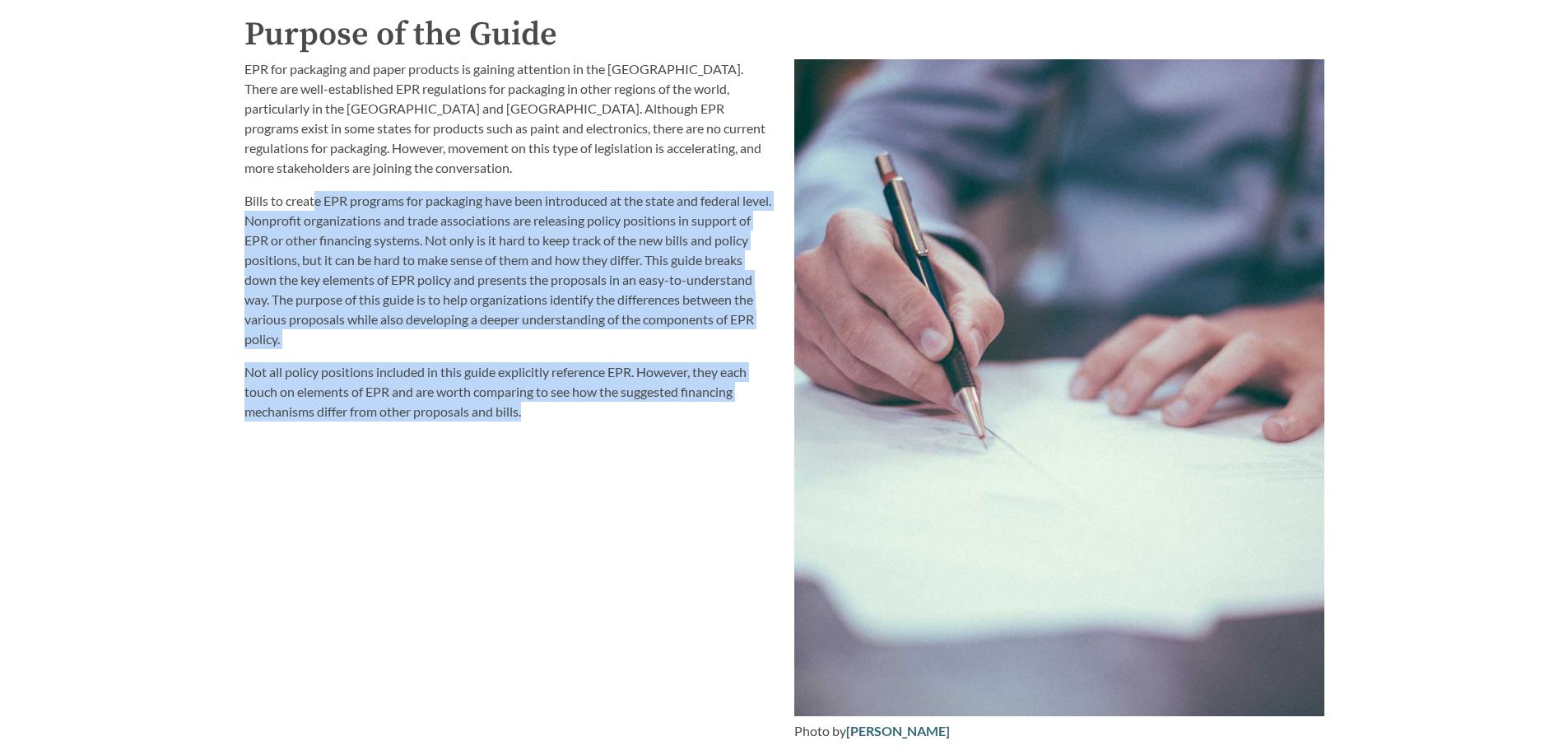drag, startPoint x: 562, startPoint y: 424, endPoint x: 314, endPoint y: 207, distance: 329.5345 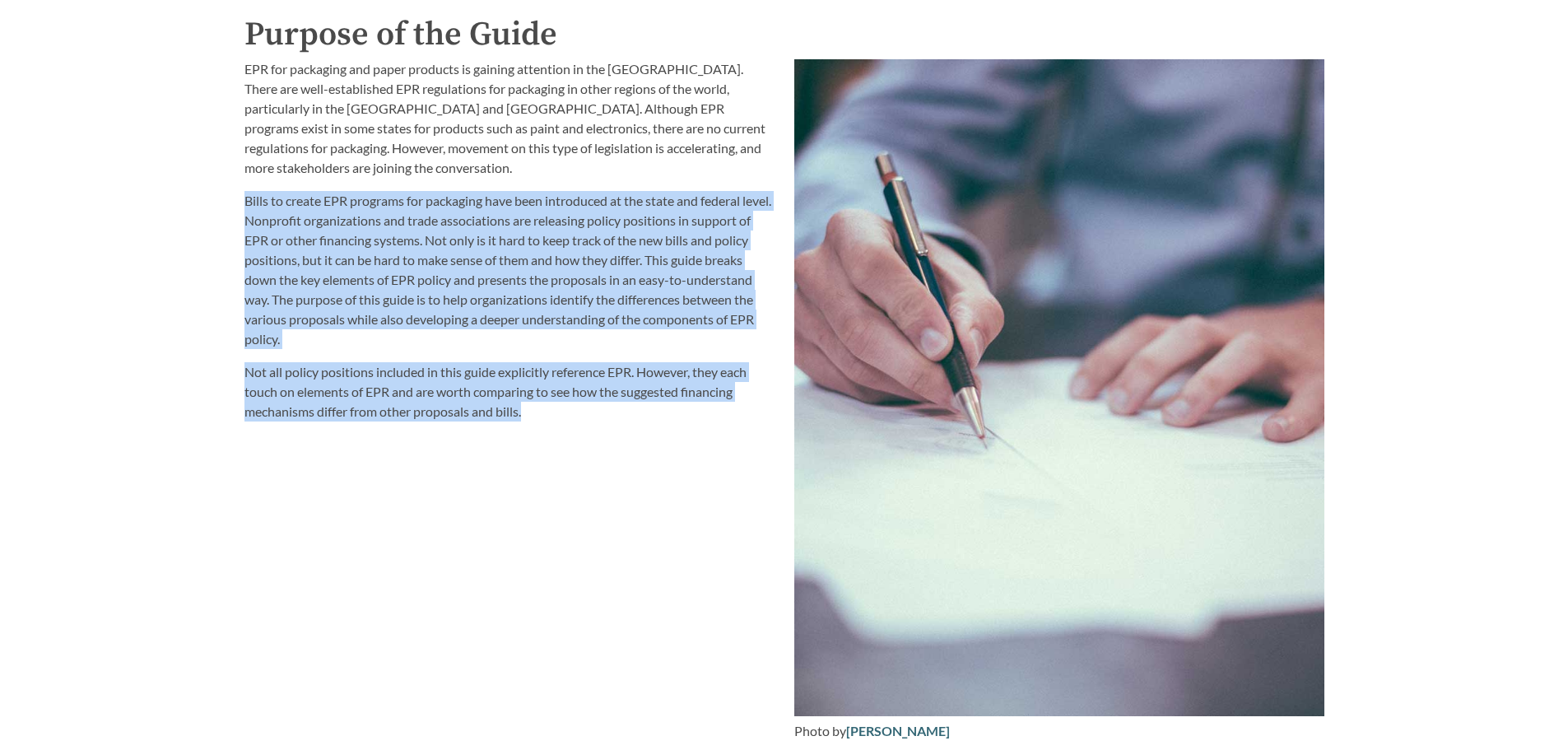 drag, startPoint x: 267, startPoint y: 222, endPoint x: 618, endPoint y: 508, distance: 452.7659 